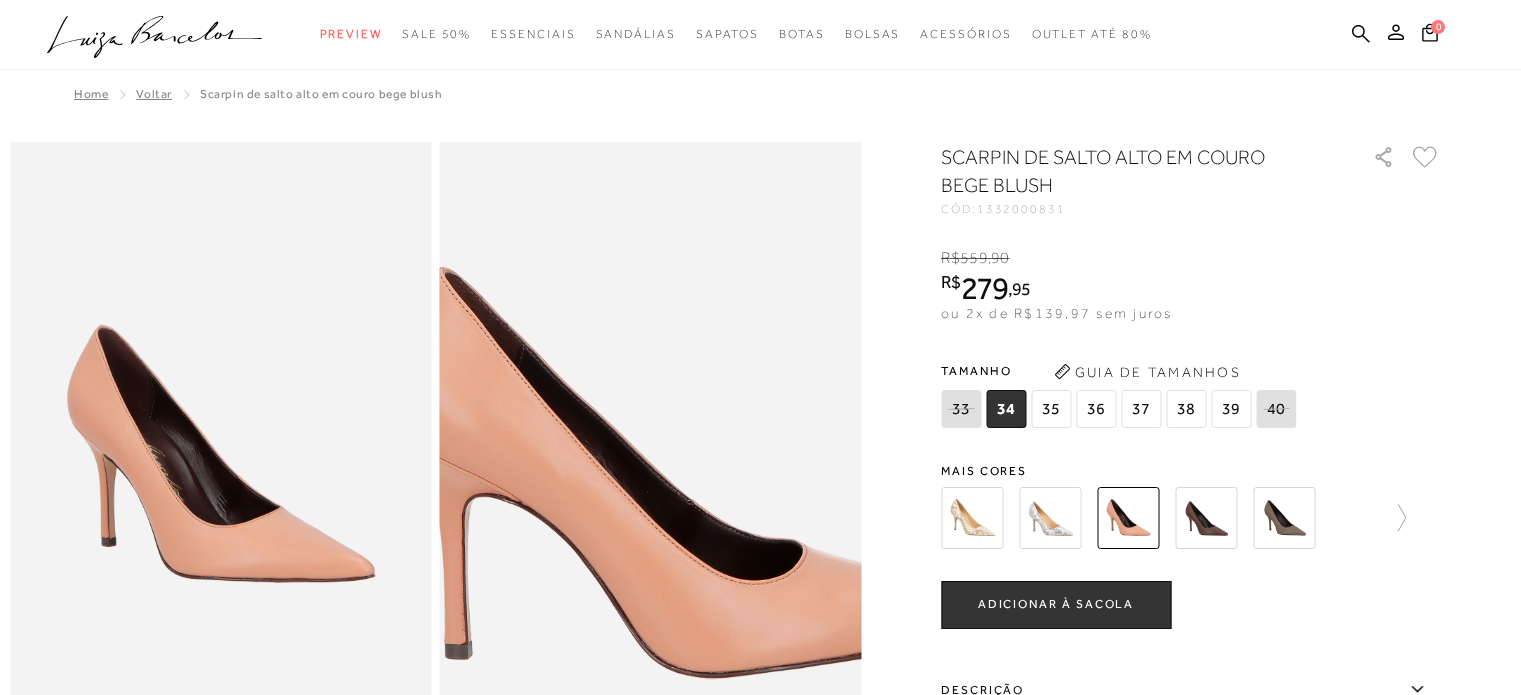 scroll, scrollTop: 0, scrollLeft: 0, axis: both 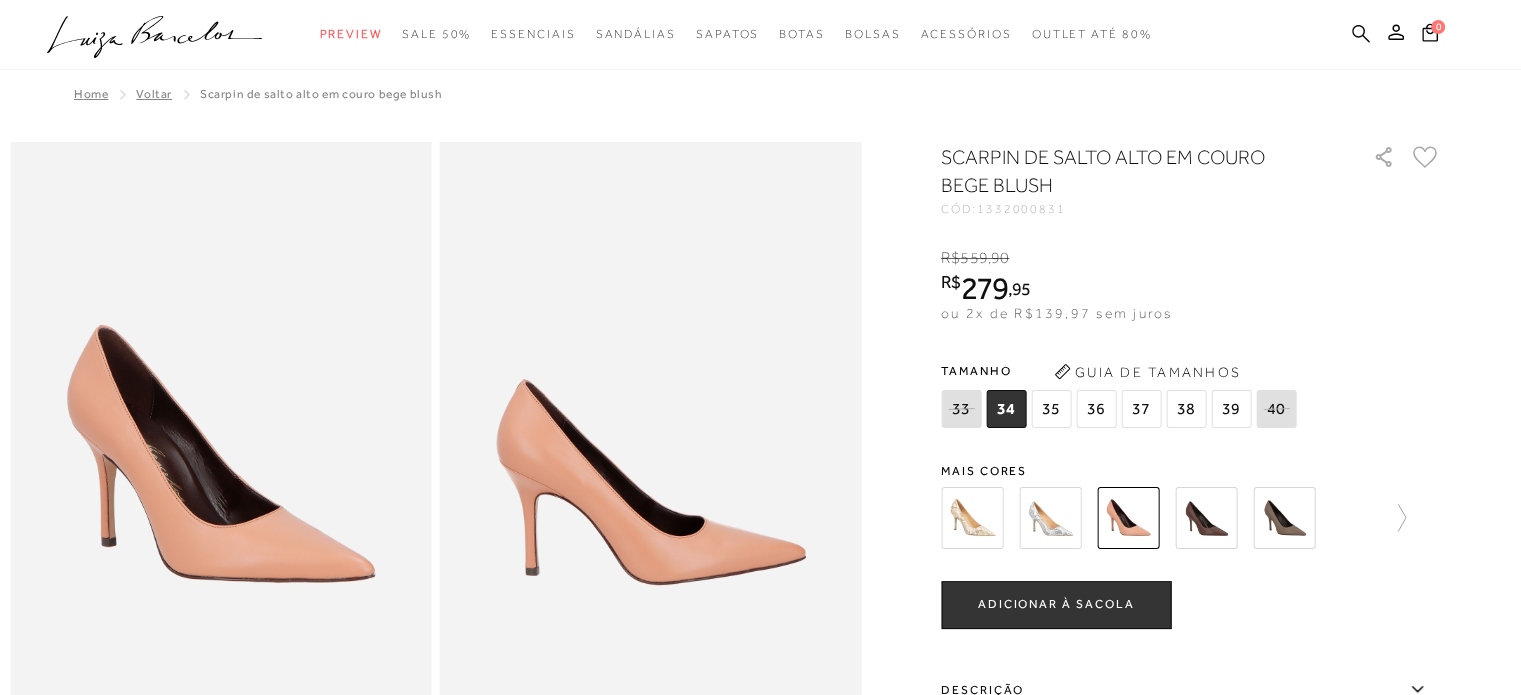 click 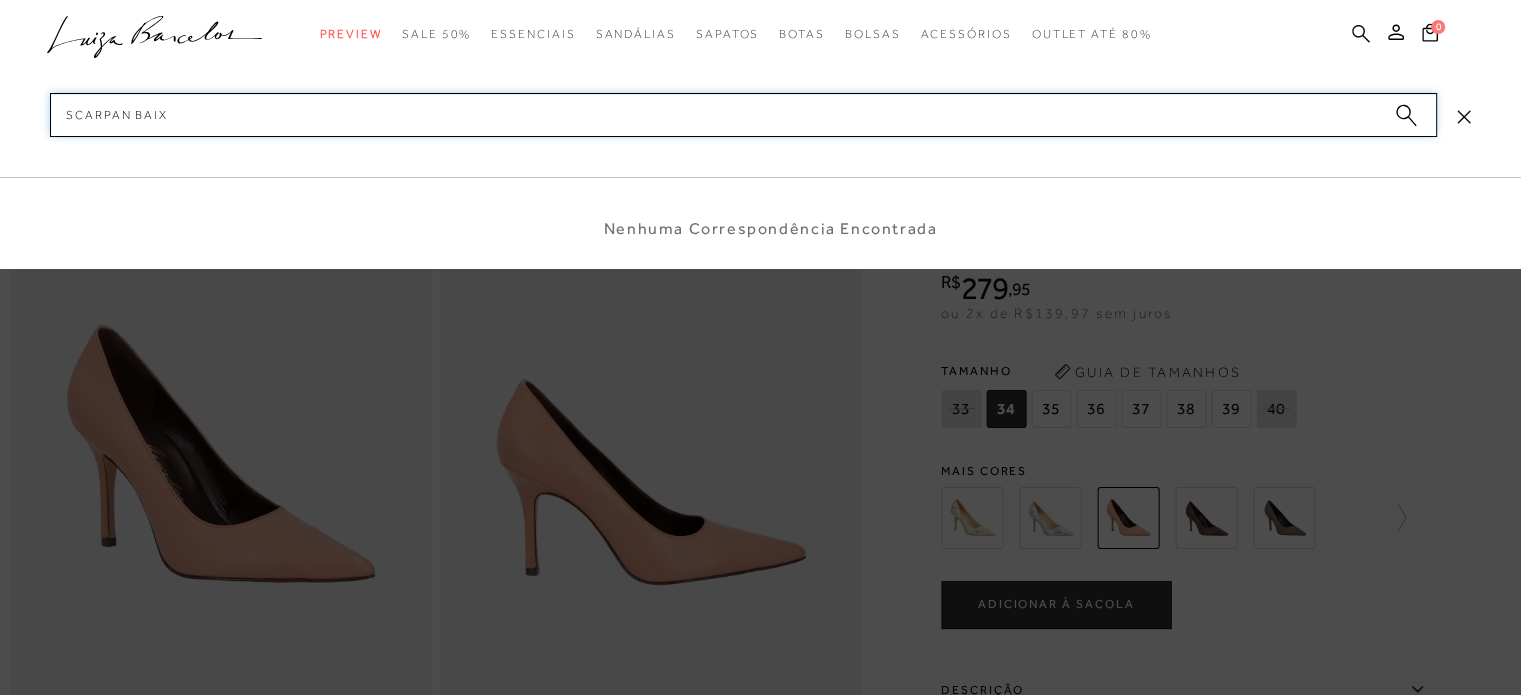 type on "scarpan baixo" 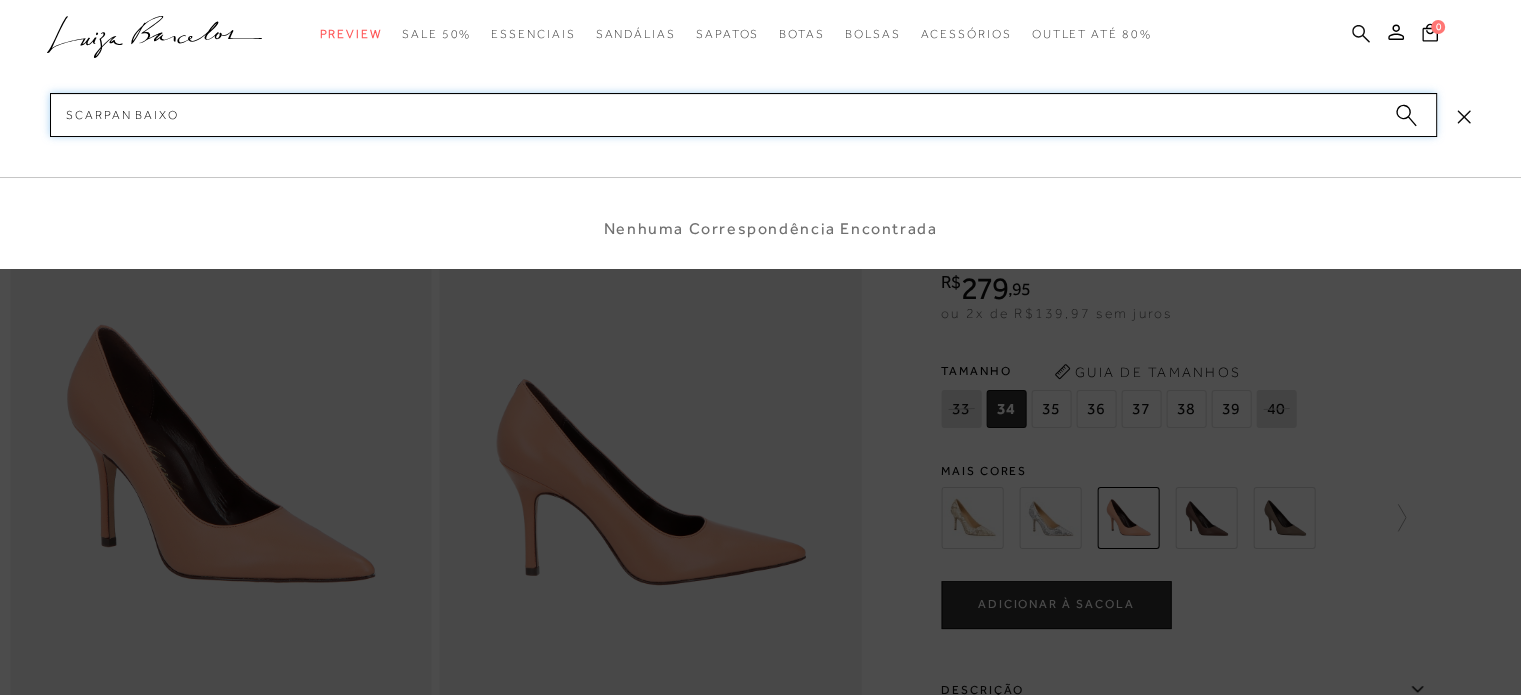 type 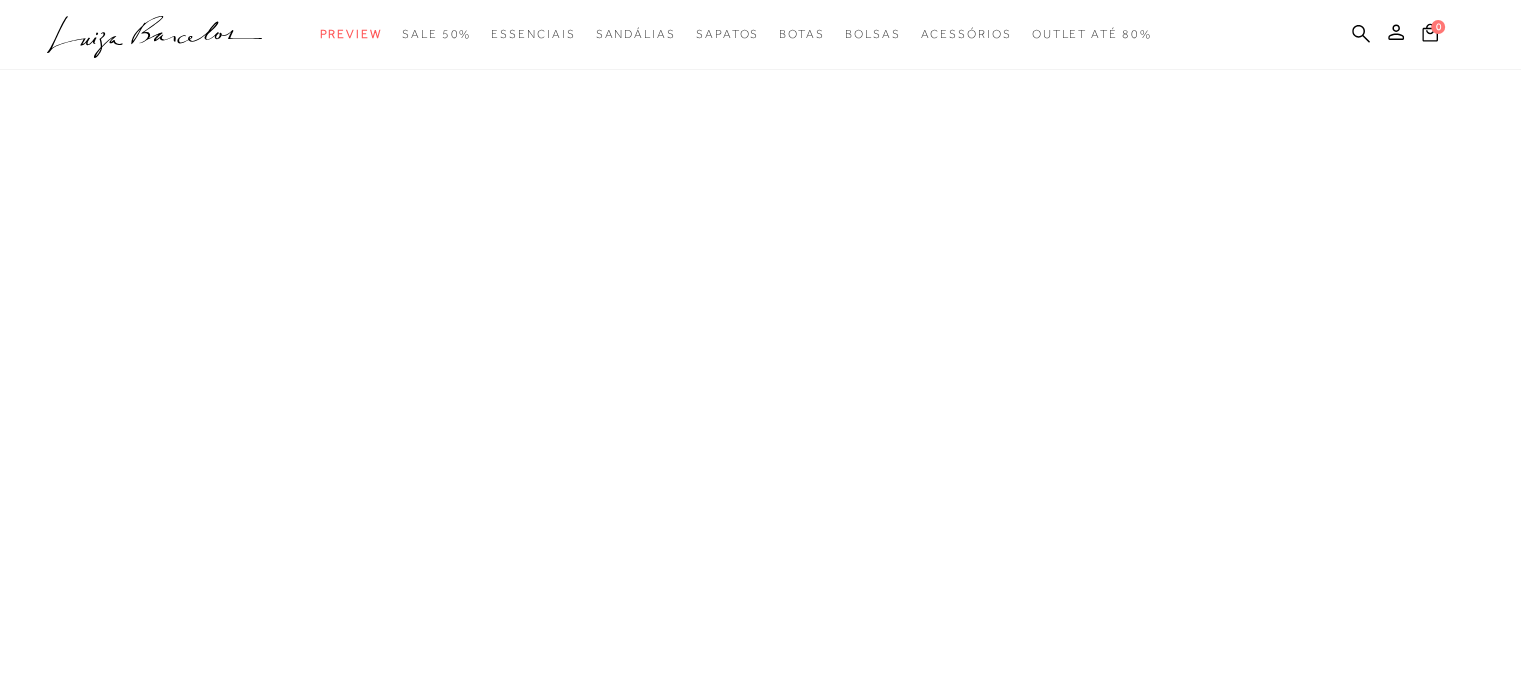 scroll, scrollTop: 0, scrollLeft: 0, axis: both 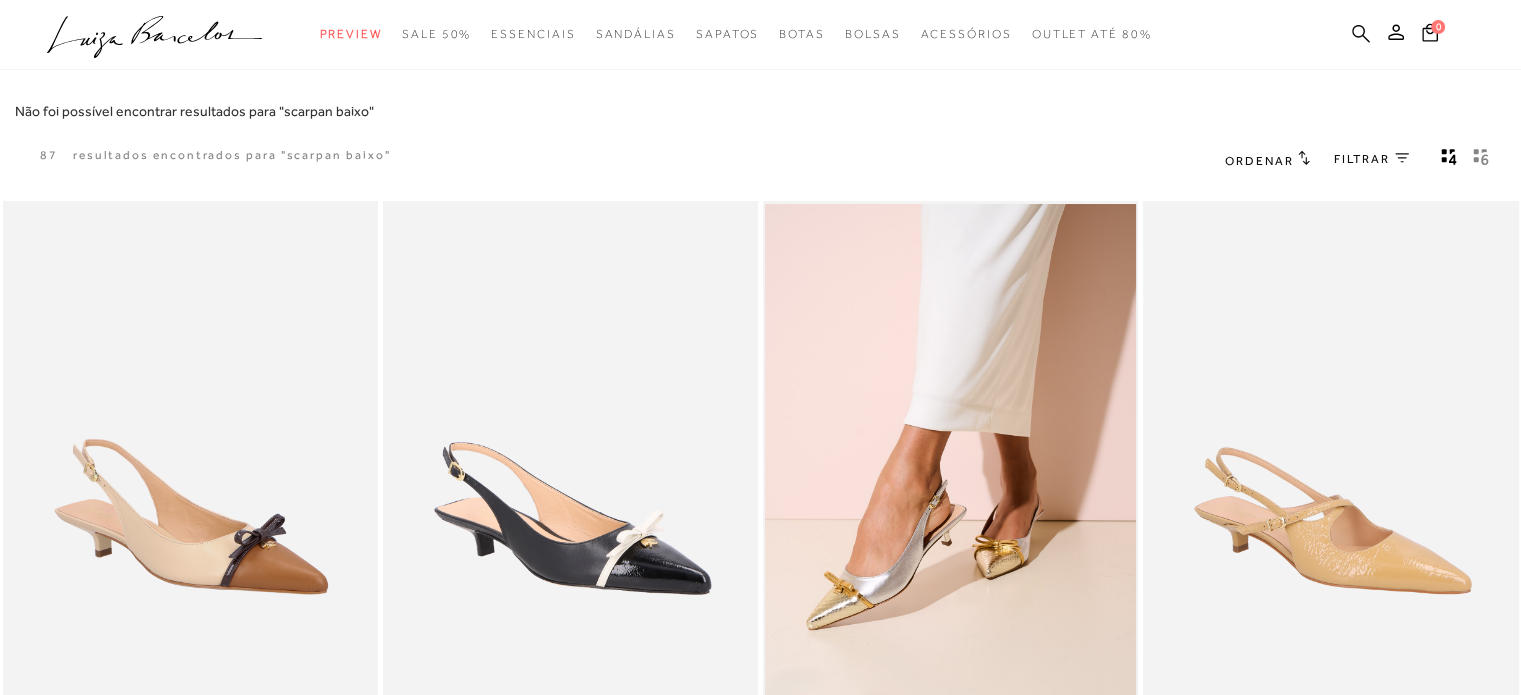 click 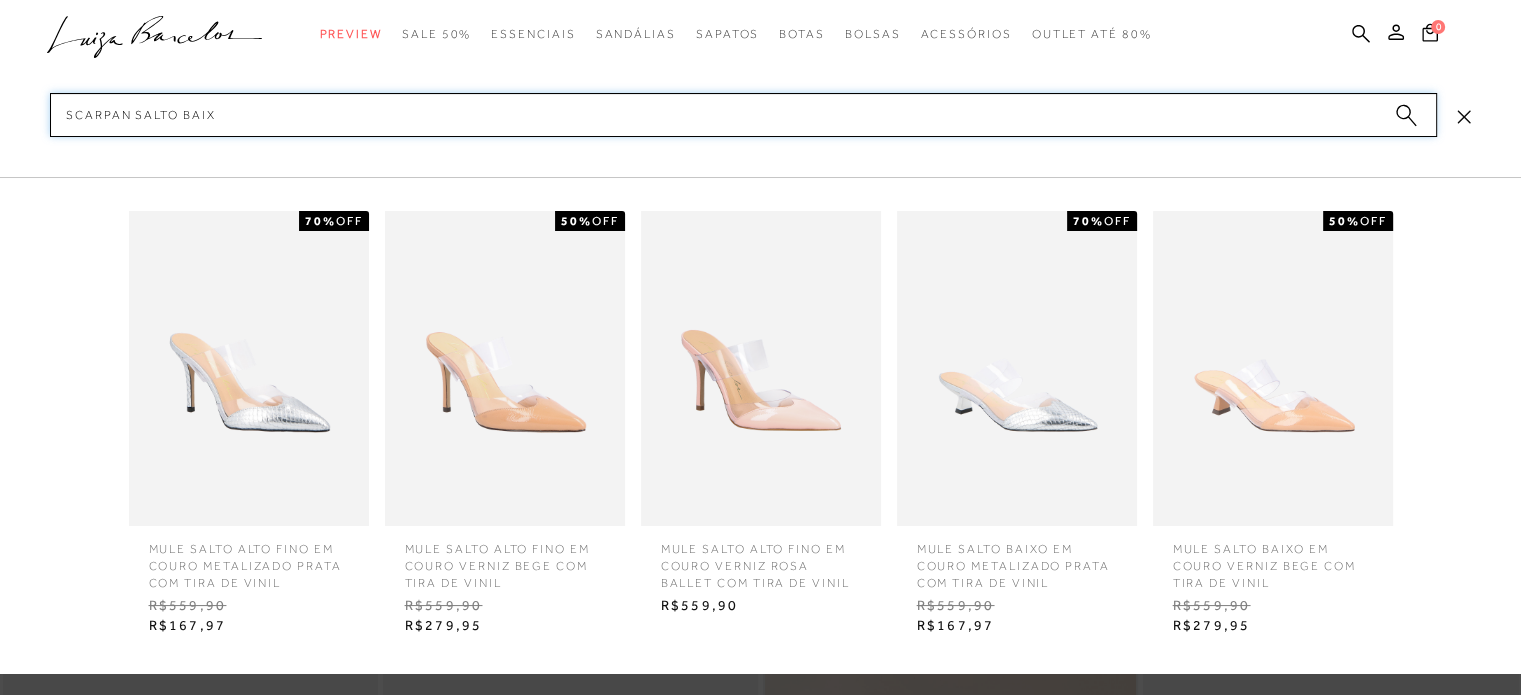 type on "scarpan salto baixo" 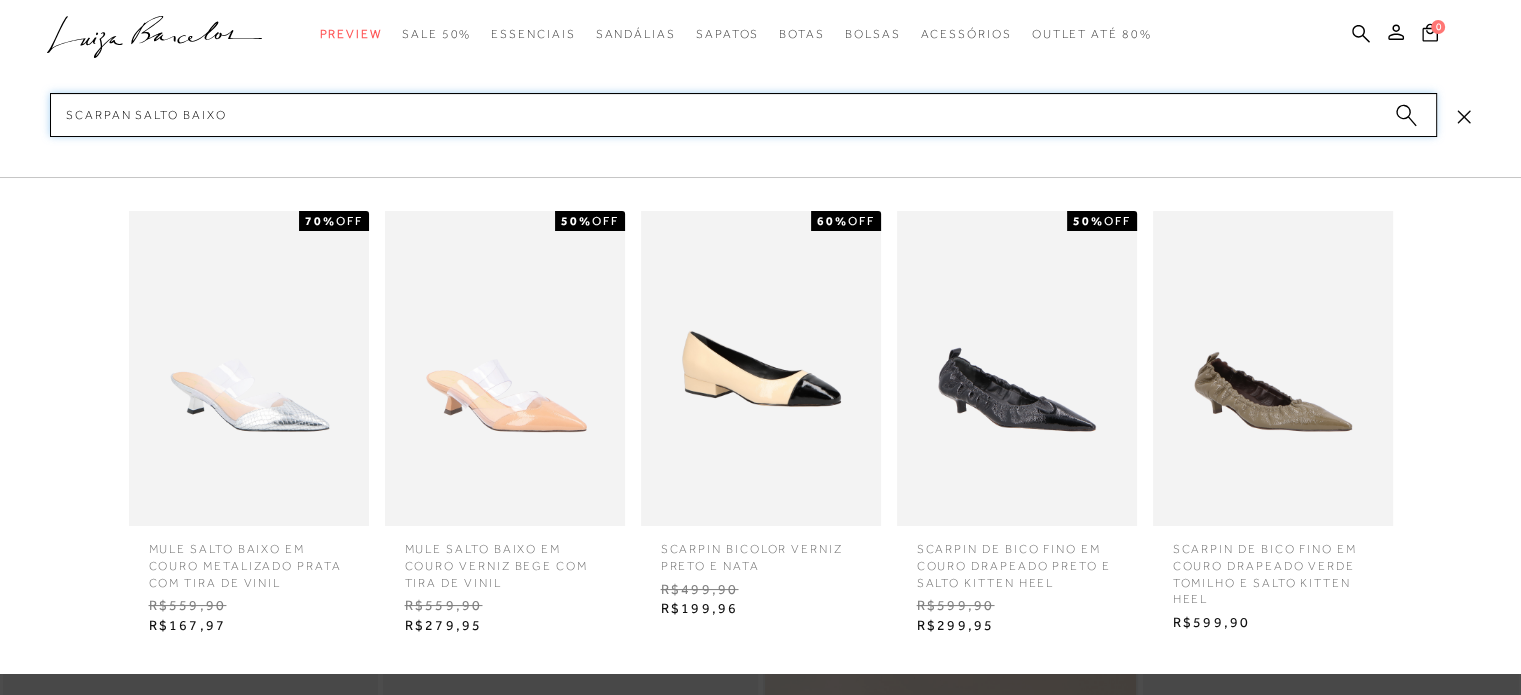 type 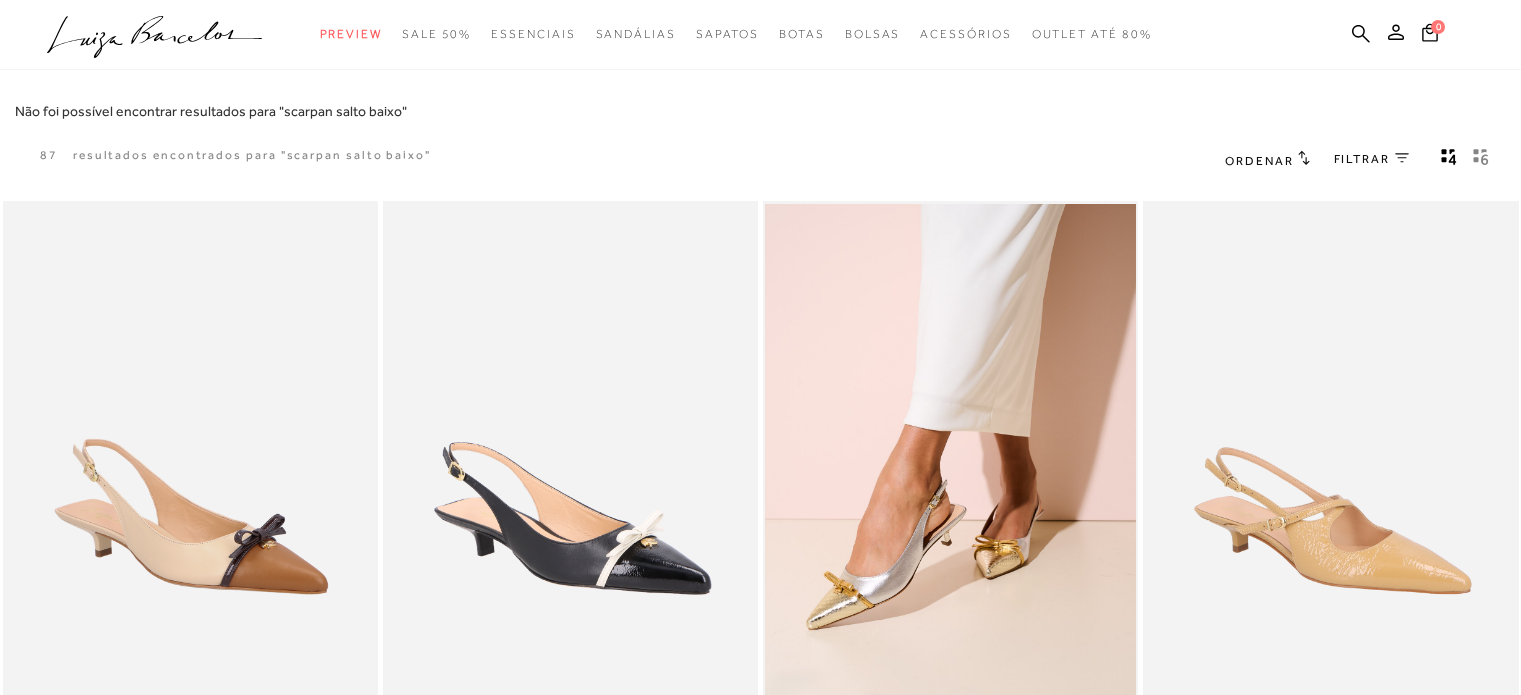 scroll, scrollTop: 0, scrollLeft: 0, axis: both 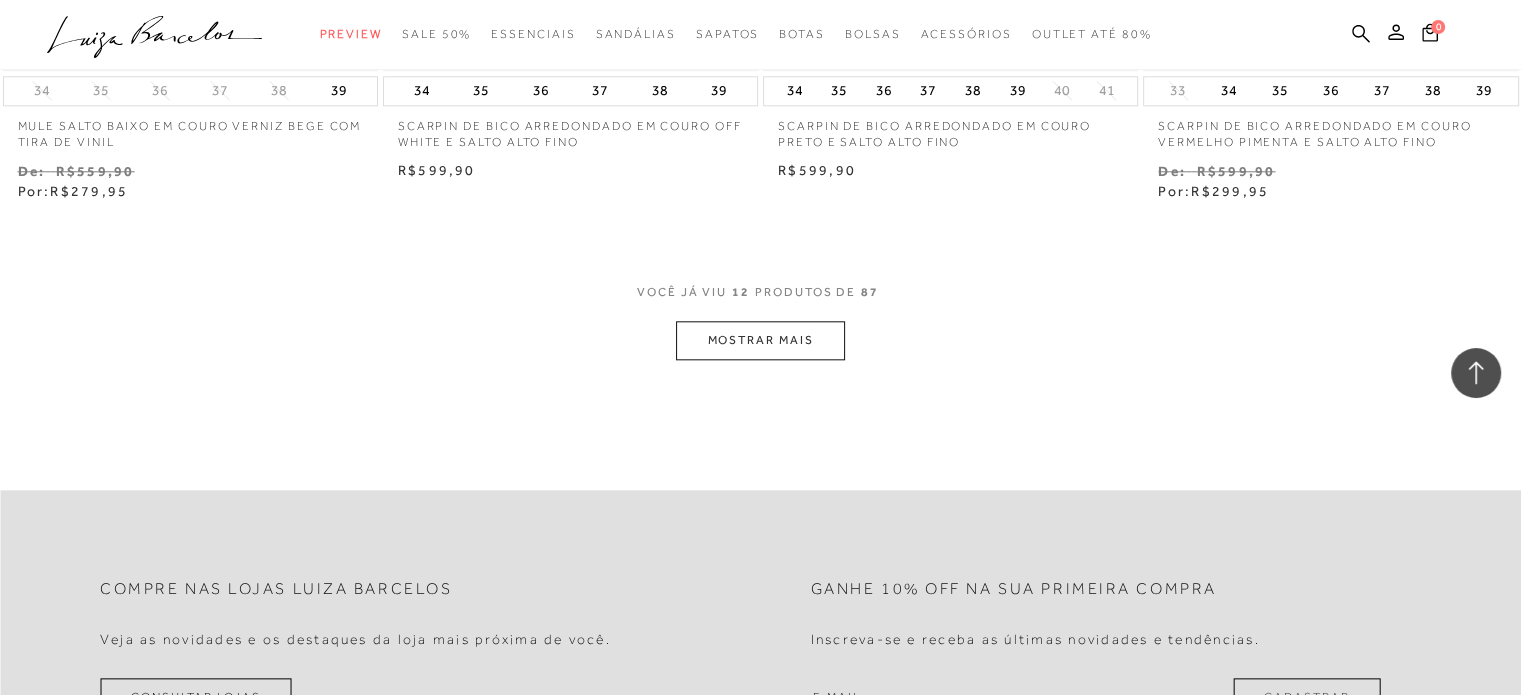 click on "MOSTRAR MAIS" at bounding box center (760, 340) 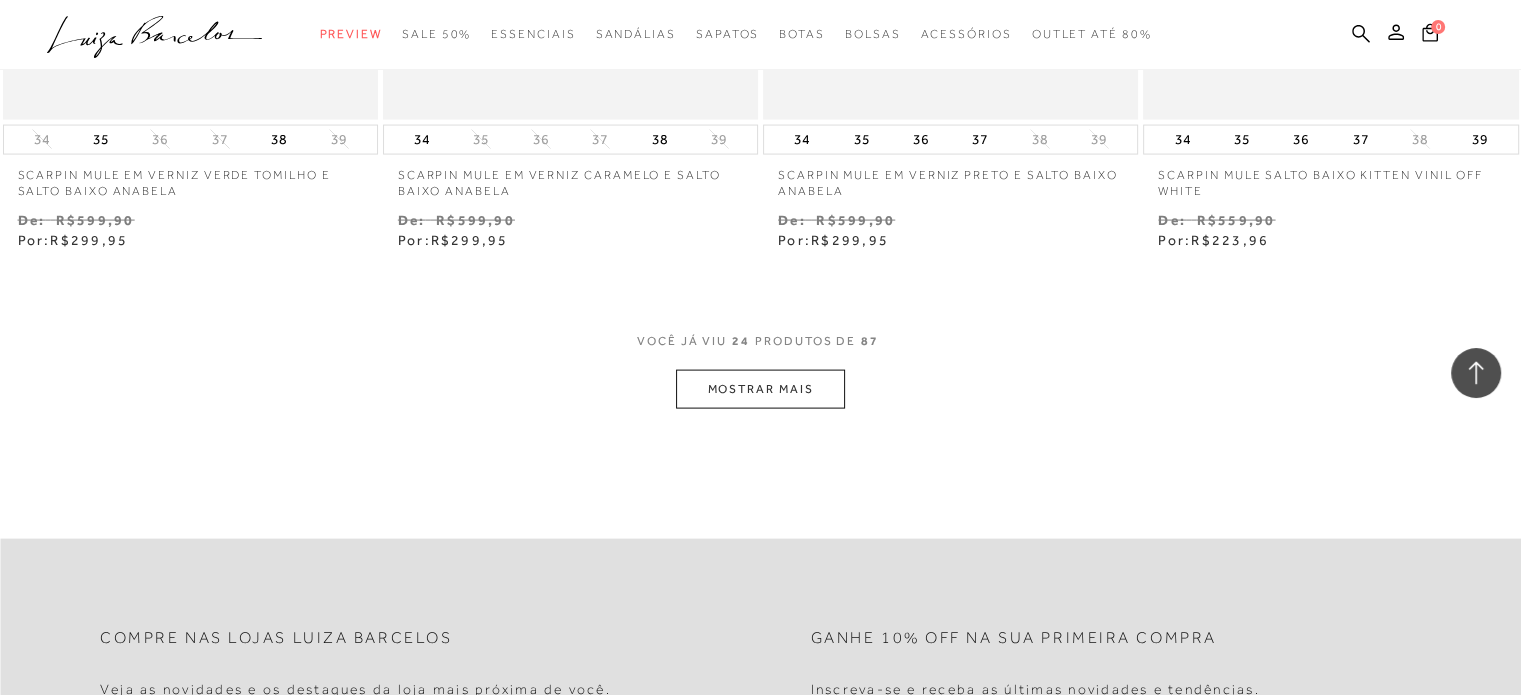 scroll, scrollTop: 4300, scrollLeft: 0, axis: vertical 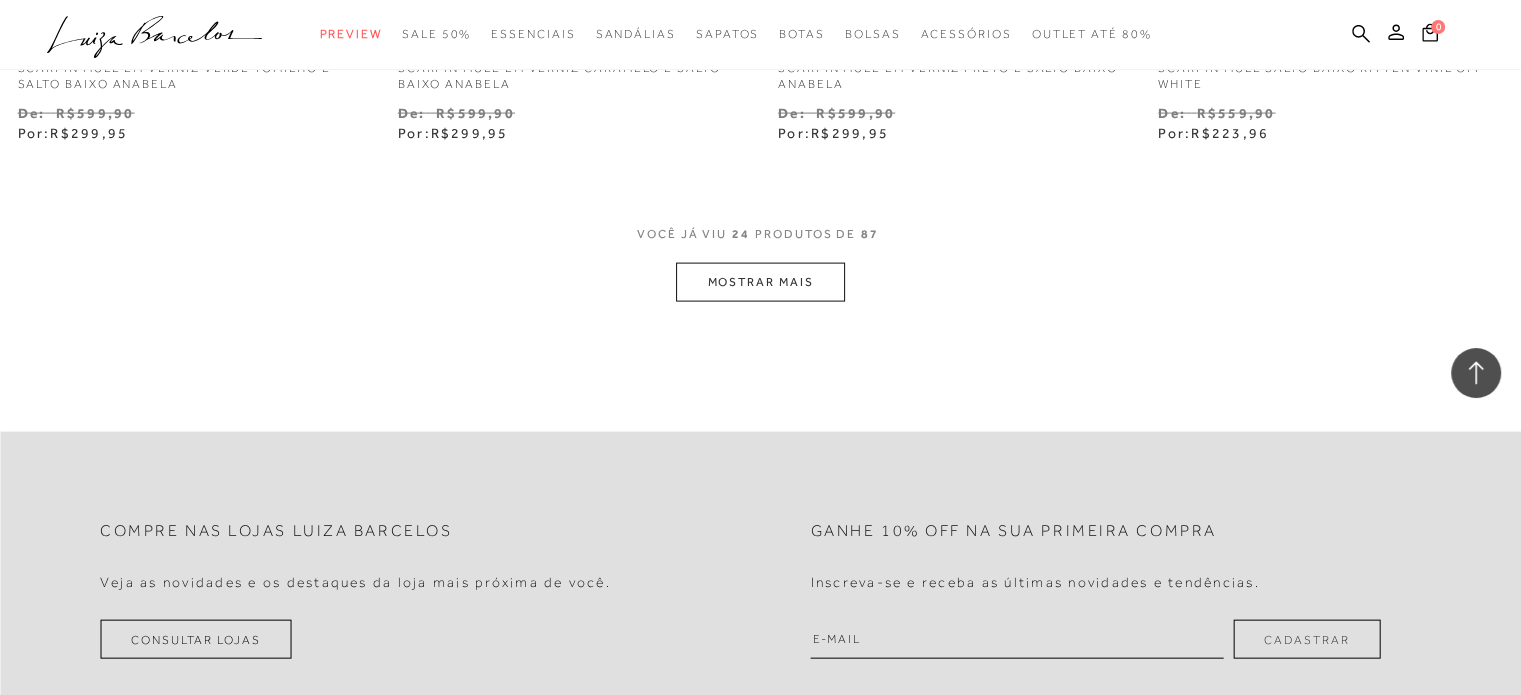 click on "Resultados da pesquisa
Mostrar Resultados para "scarpin salto baixo"
Não foi possível encontrar resultados para "scarpan salto baixo"
Resultados: 13 - 24 (de 87)
Opções de exibição
87
resultados encontrados para "scarpan salto baixo"
0" at bounding box center [760, -1959] 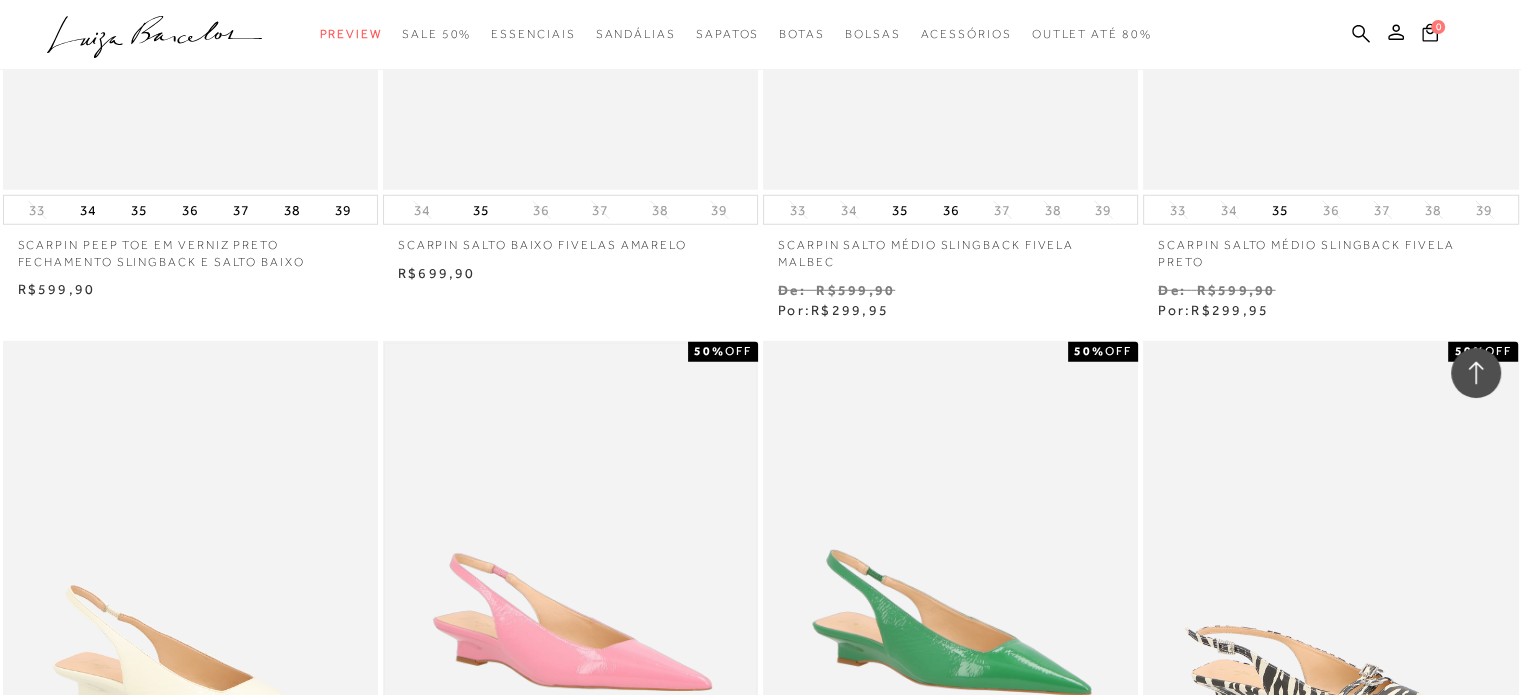 scroll, scrollTop: 5800, scrollLeft: 0, axis: vertical 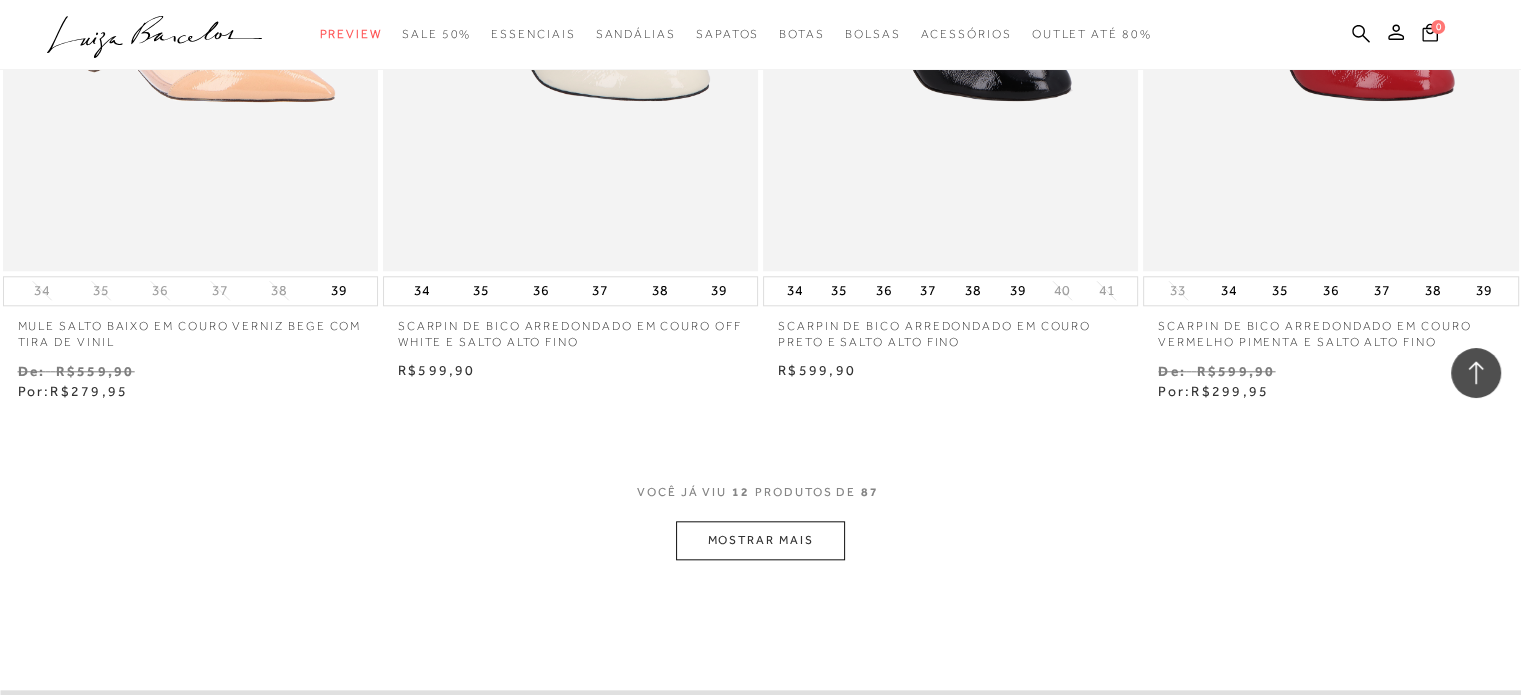 click on "MOSTRAR MAIS" at bounding box center (760, 540) 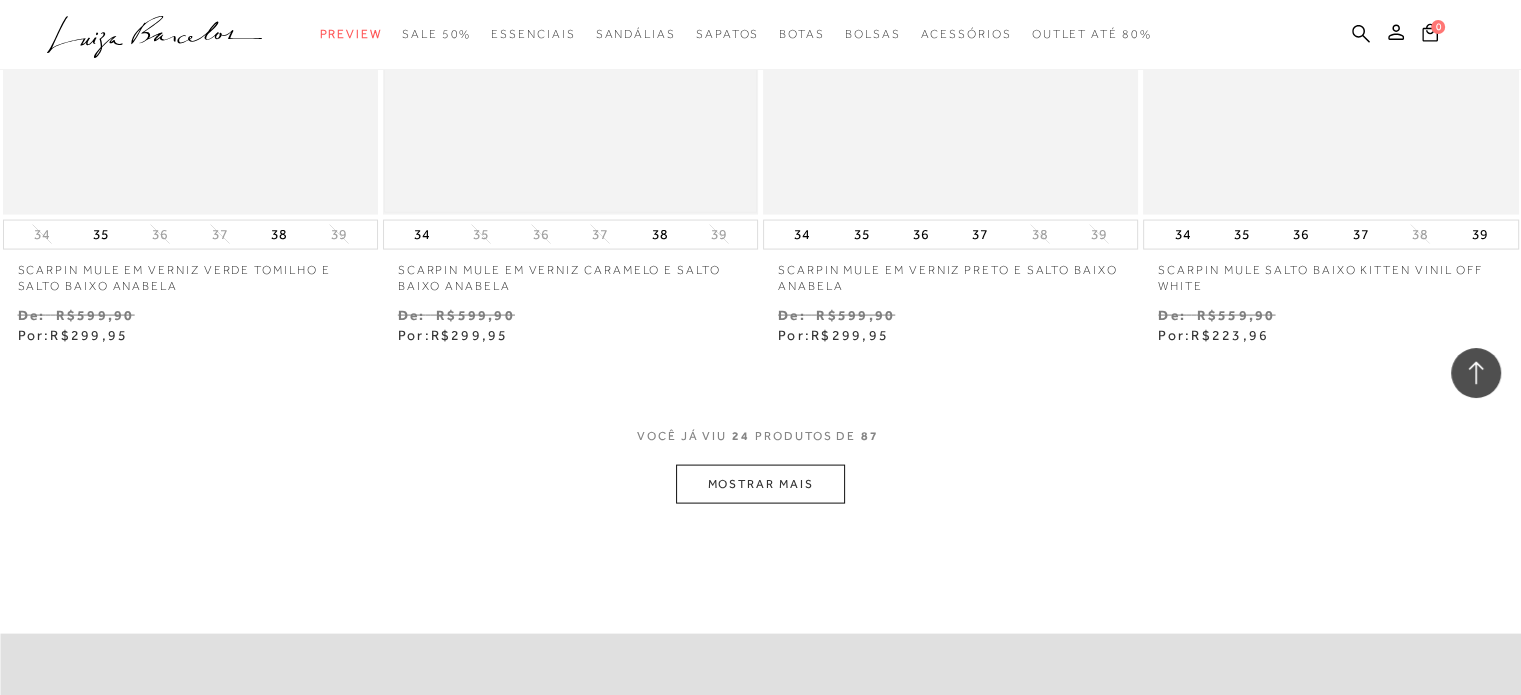 scroll, scrollTop: 4100, scrollLeft: 0, axis: vertical 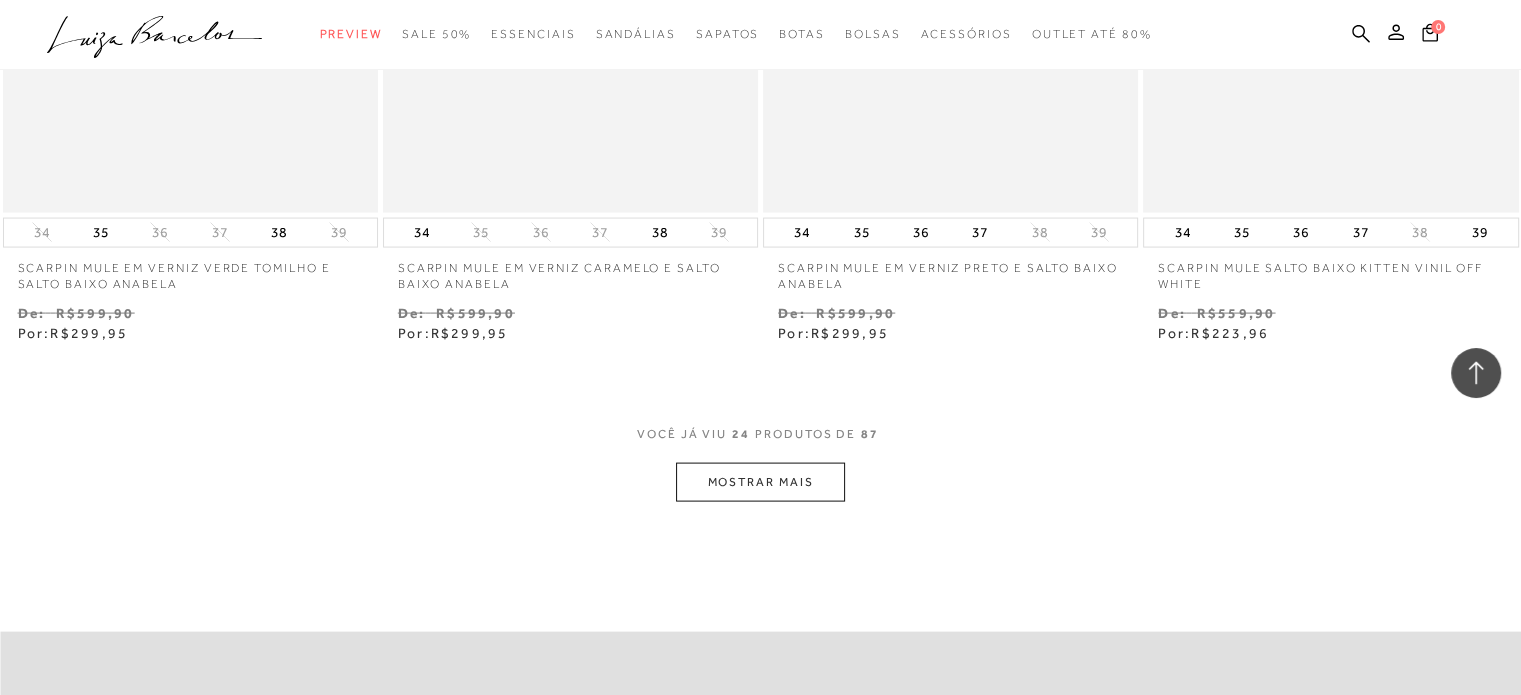 click on "MOSTRAR MAIS" at bounding box center [760, 482] 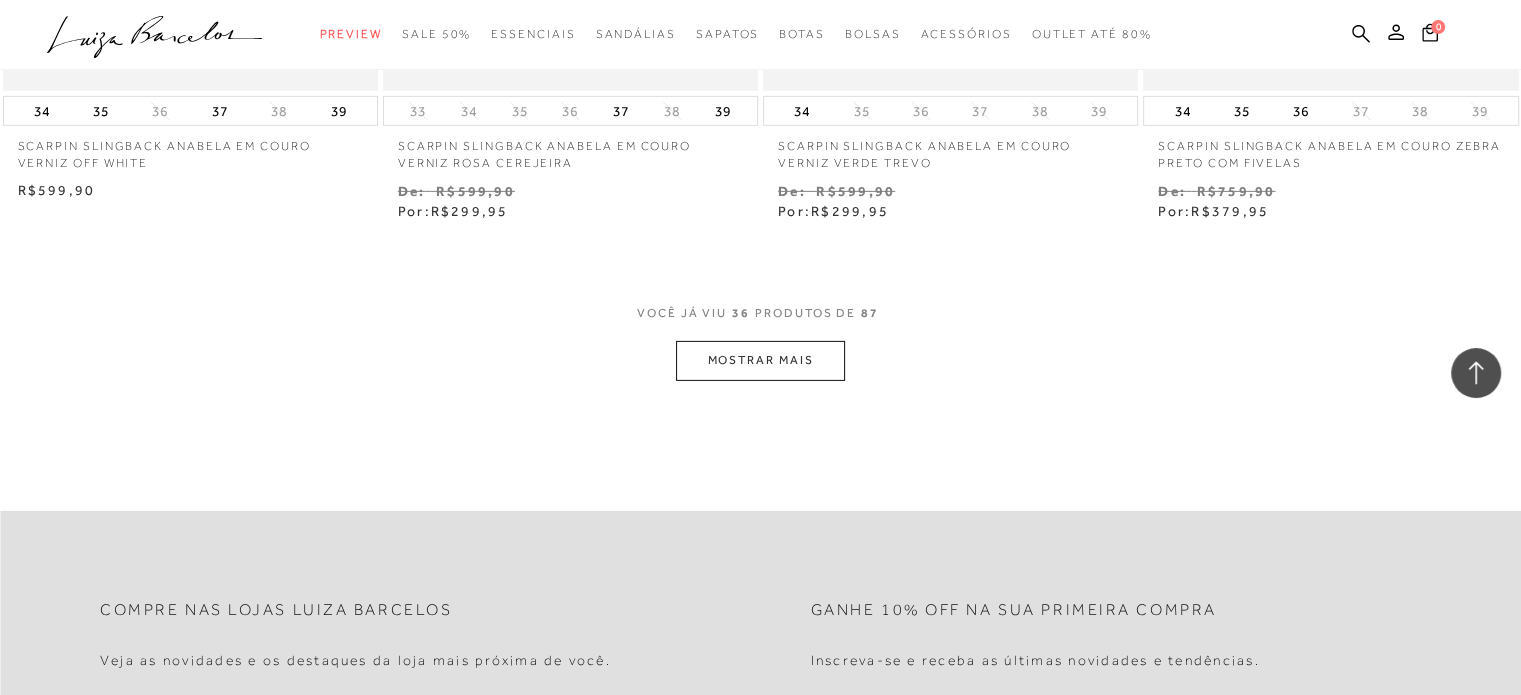 scroll, scrollTop: 6400, scrollLeft: 0, axis: vertical 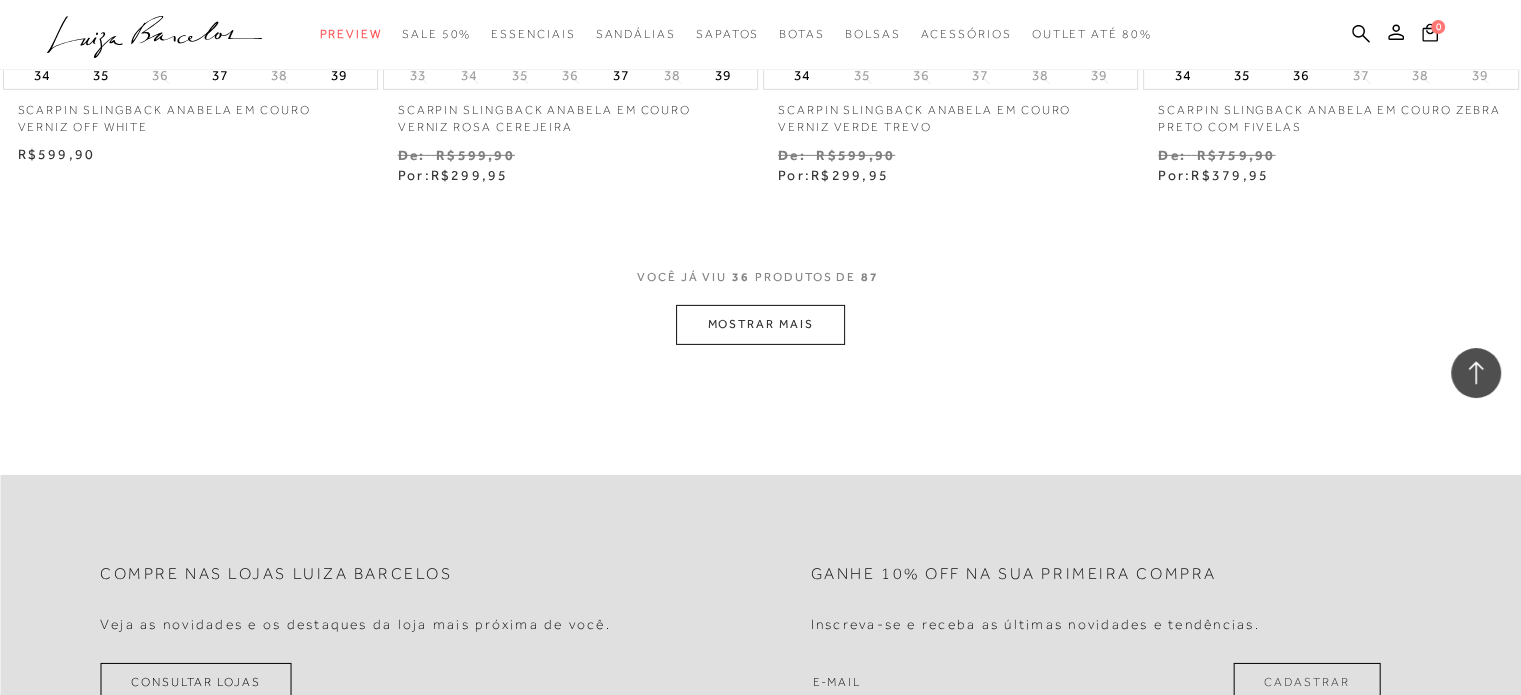 click on "MOSTRAR MAIS" at bounding box center [760, 324] 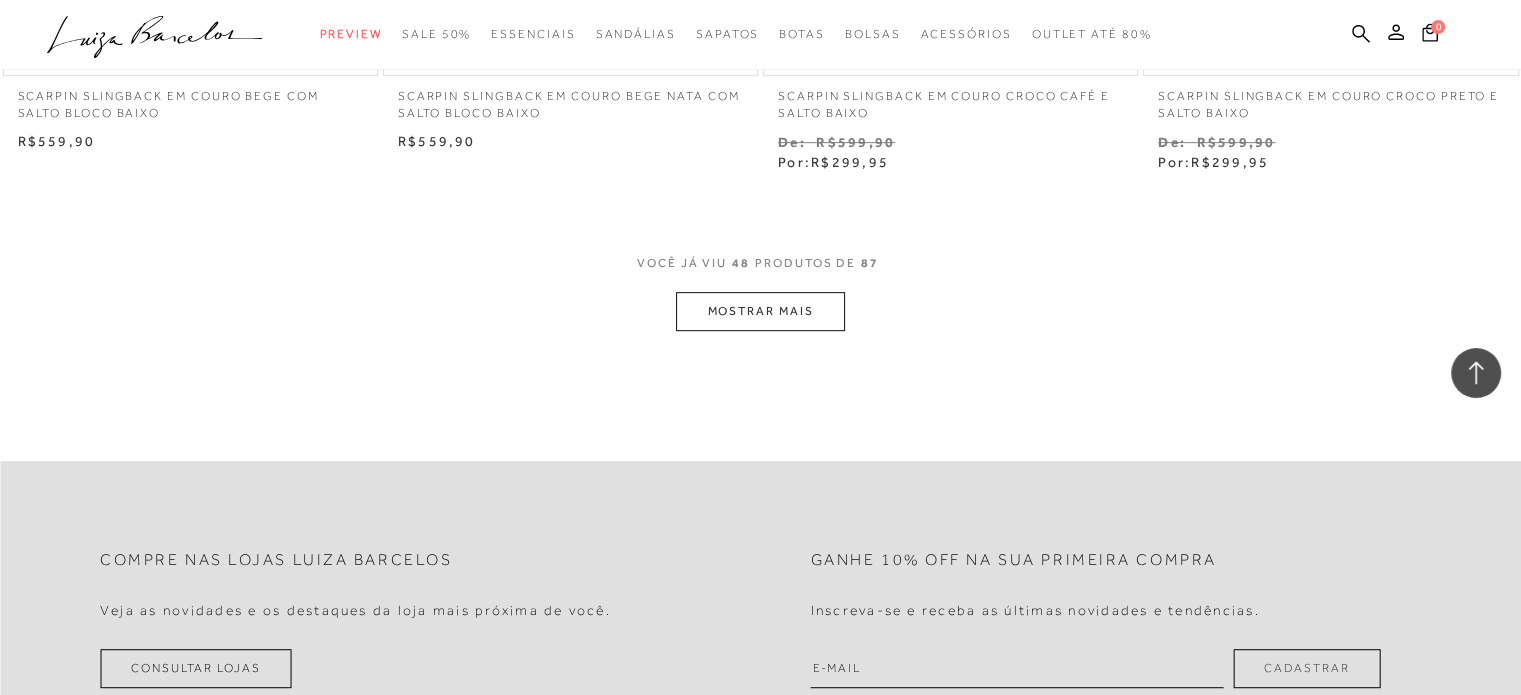 scroll, scrollTop: 8600, scrollLeft: 0, axis: vertical 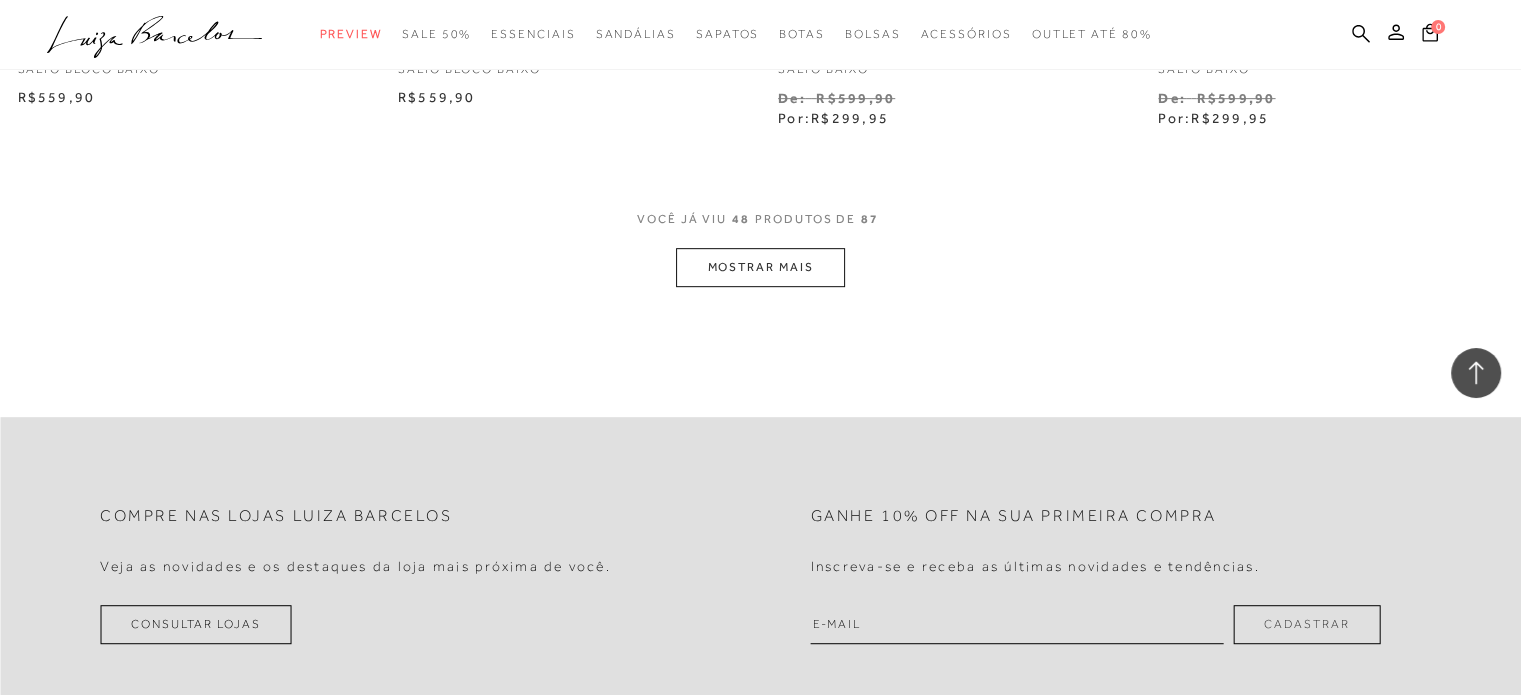 click on "MOSTRAR MAIS" at bounding box center (760, 267) 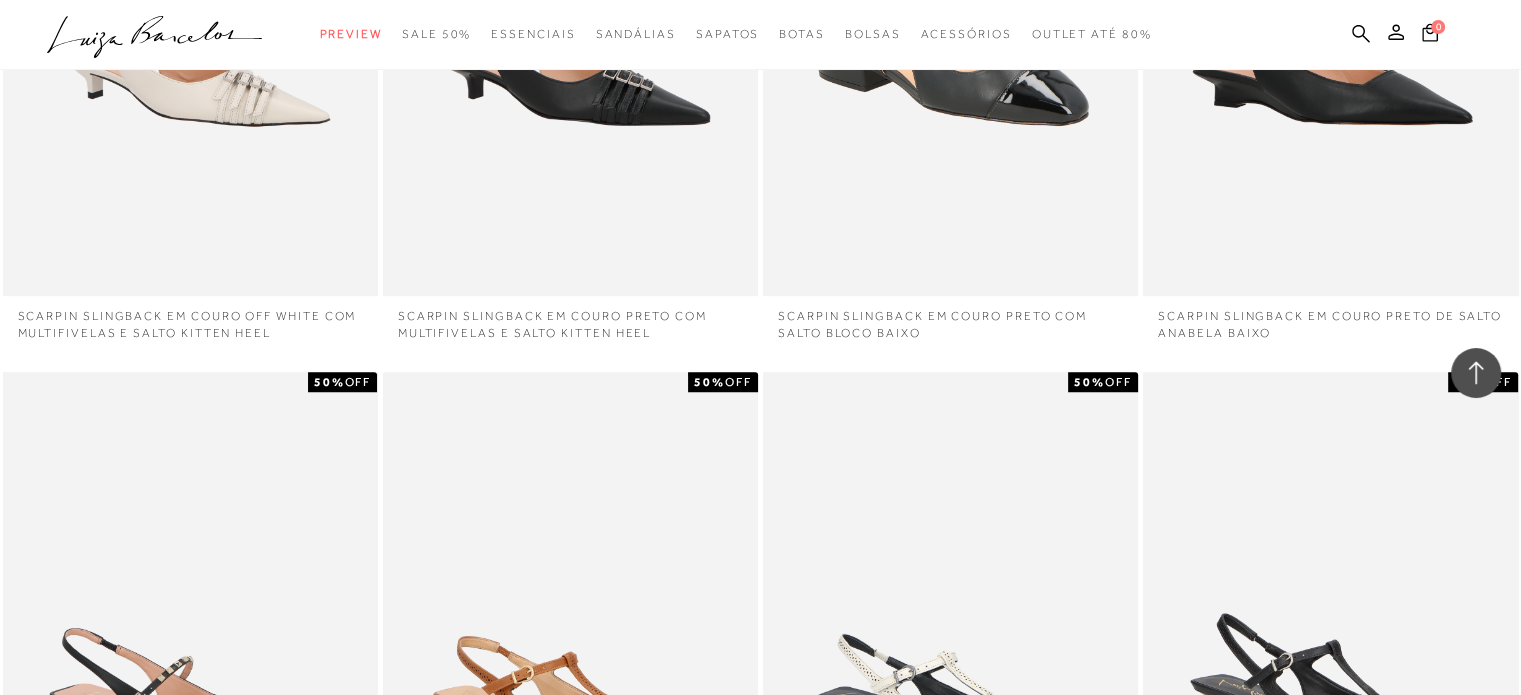 scroll, scrollTop: 9300, scrollLeft: 0, axis: vertical 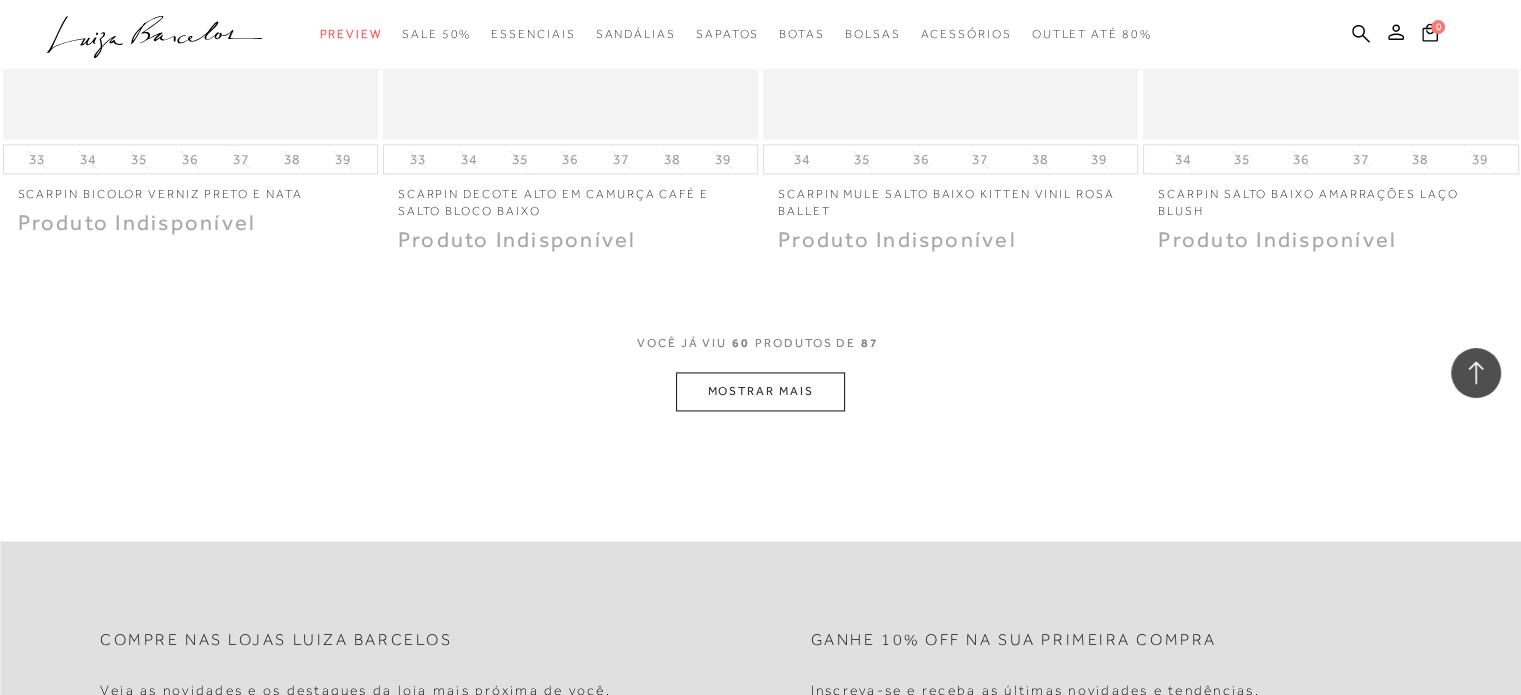click on "MOSTRAR MAIS" at bounding box center (760, 391) 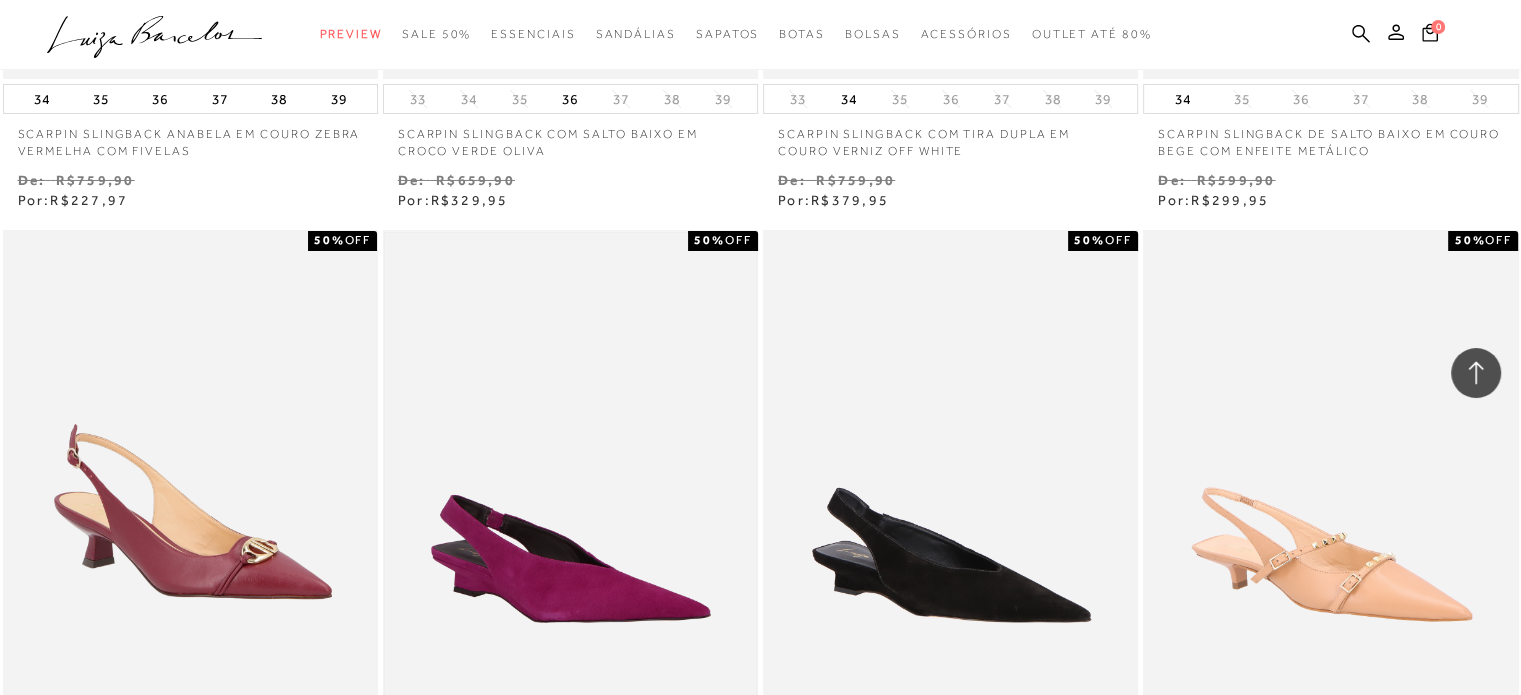 scroll, scrollTop: 7300, scrollLeft: 0, axis: vertical 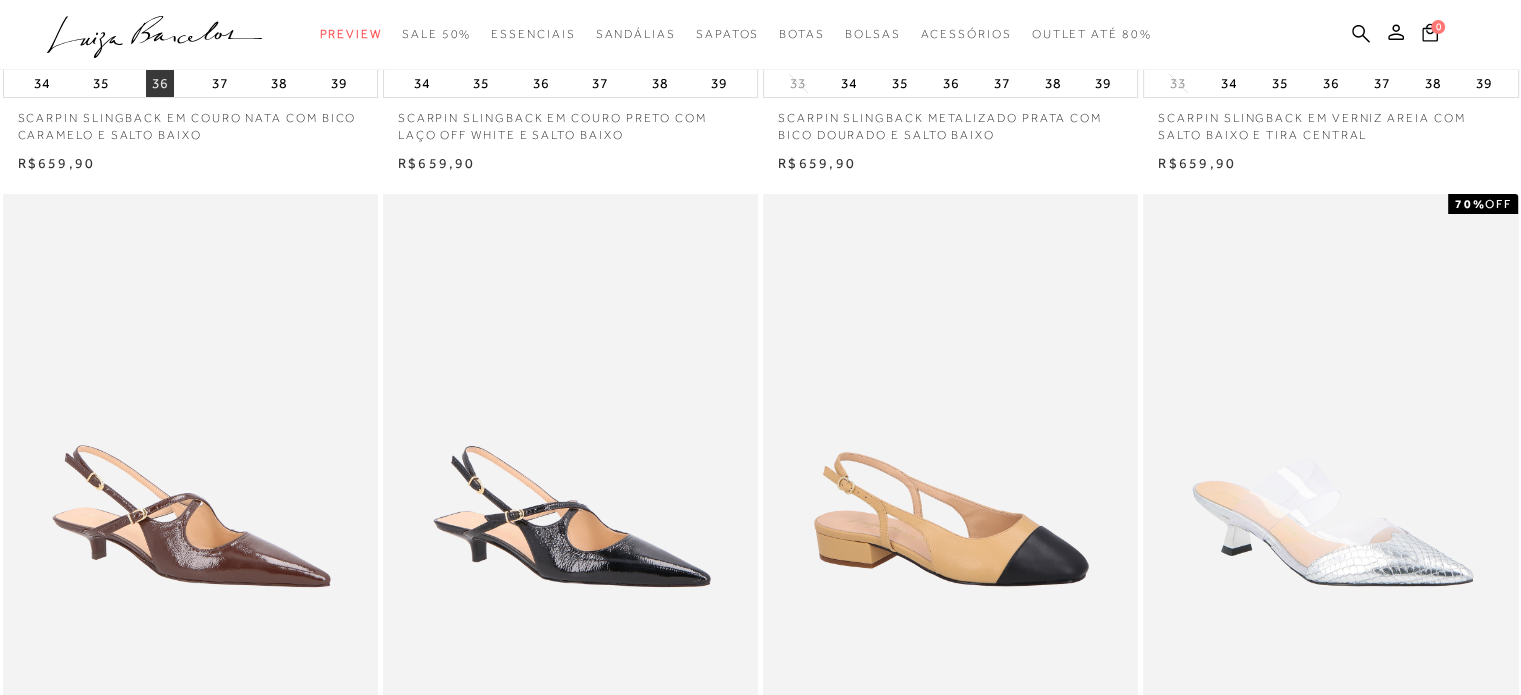 click on "36" at bounding box center [160, 83] 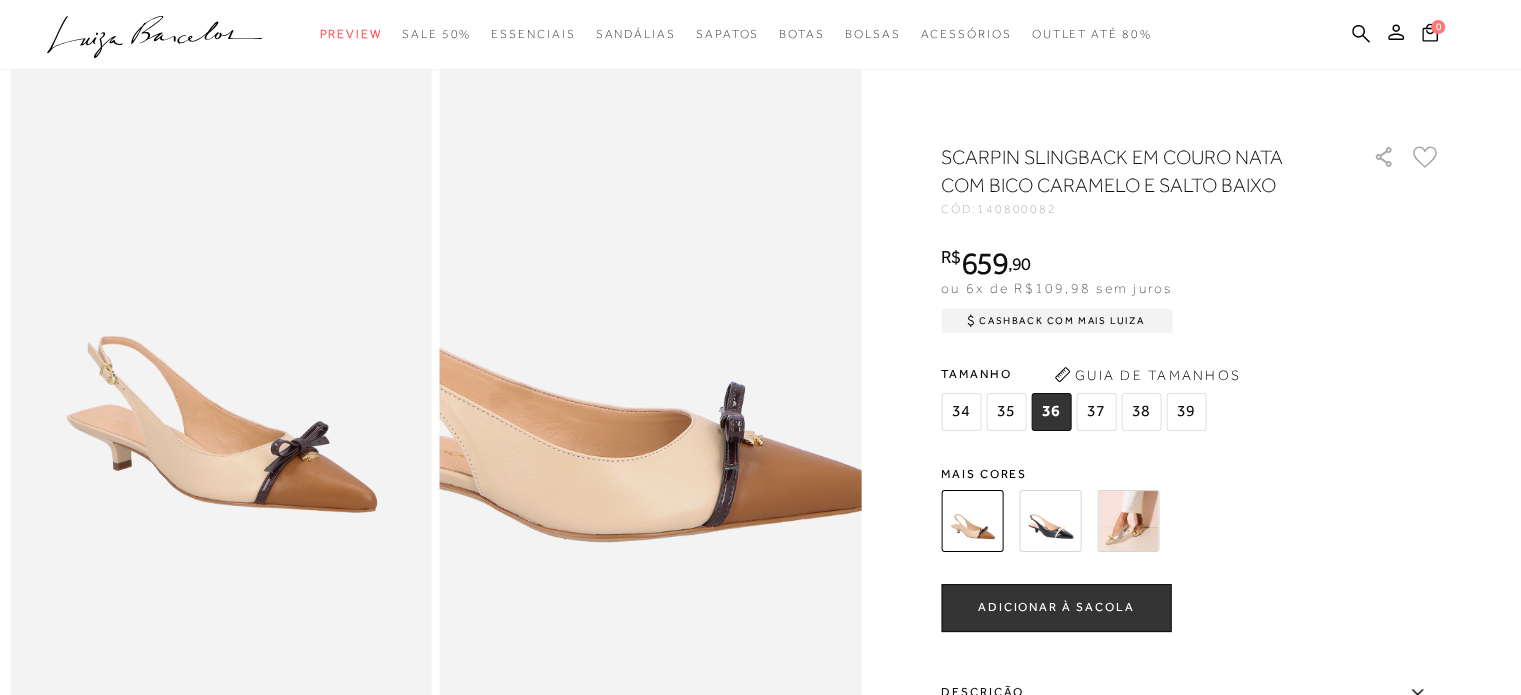 scroll, scrollTop: 0, scrollLeft: 0, axis: both 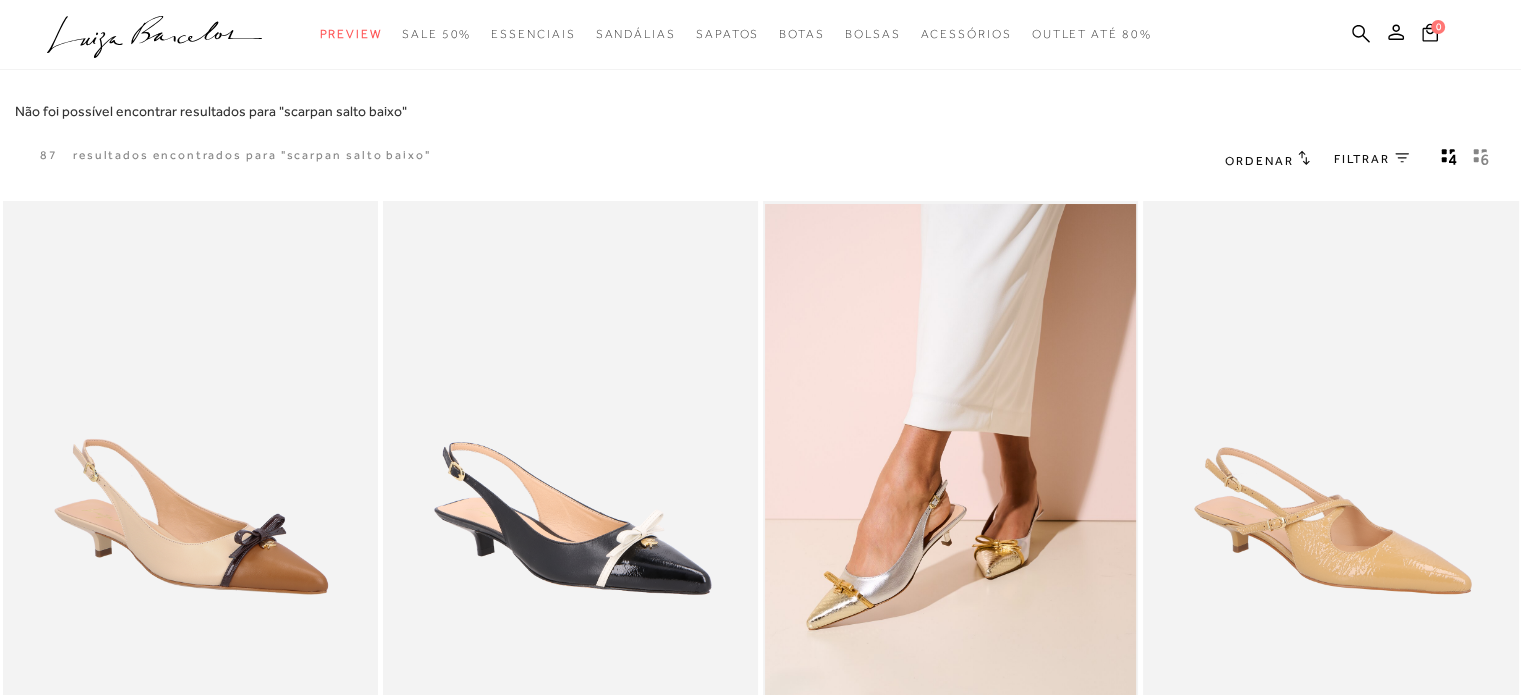 click on "FILTRAR
0" at bounding box center [1371, 159] 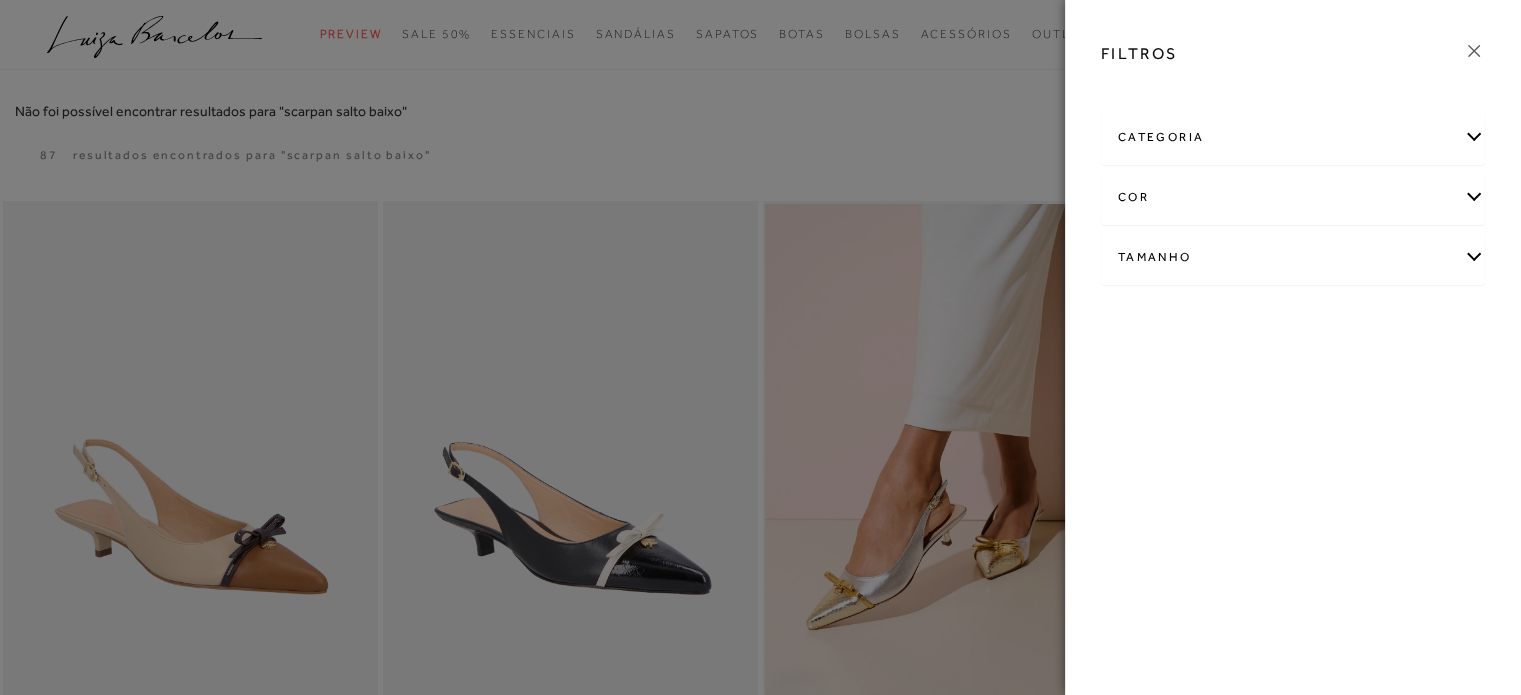 click on "Tamanho" at bounding box center [1293, 257] 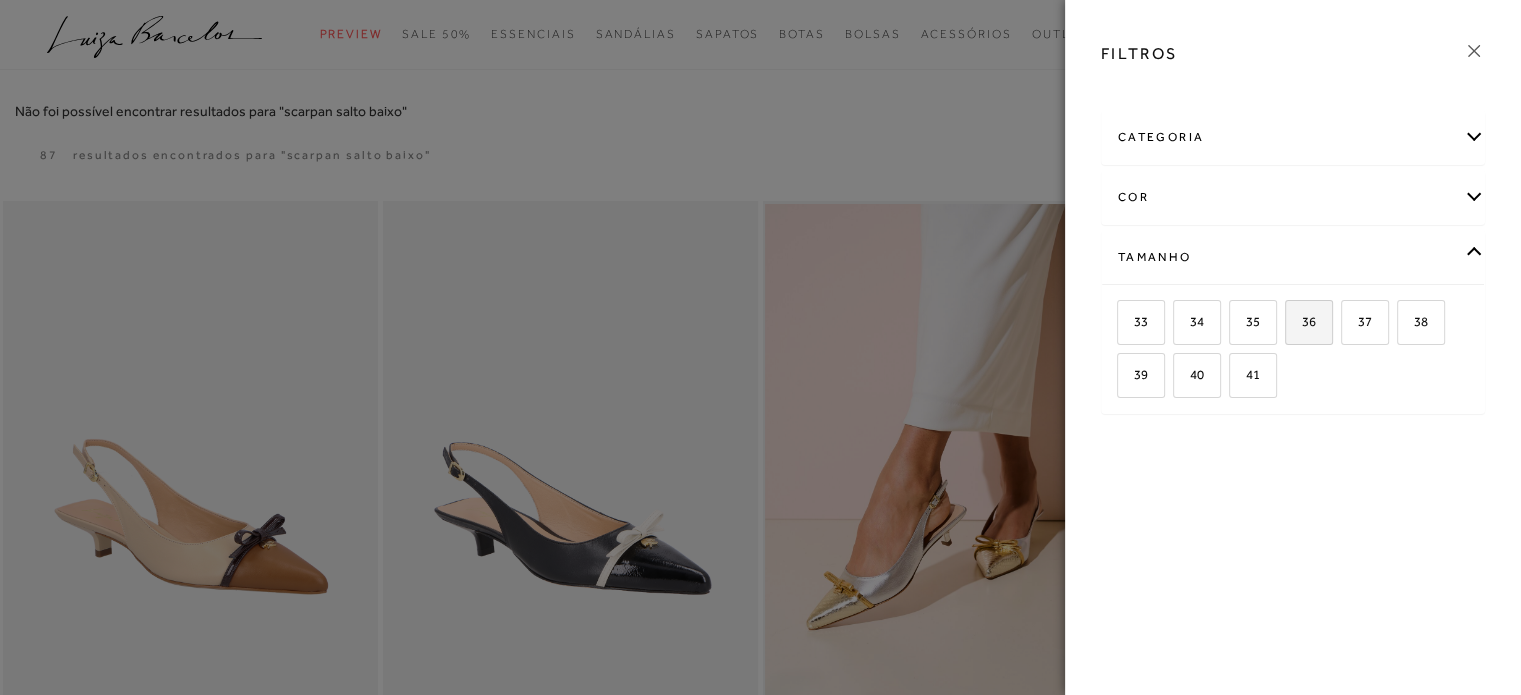 click on "36" at bounding box center [1301, 321] 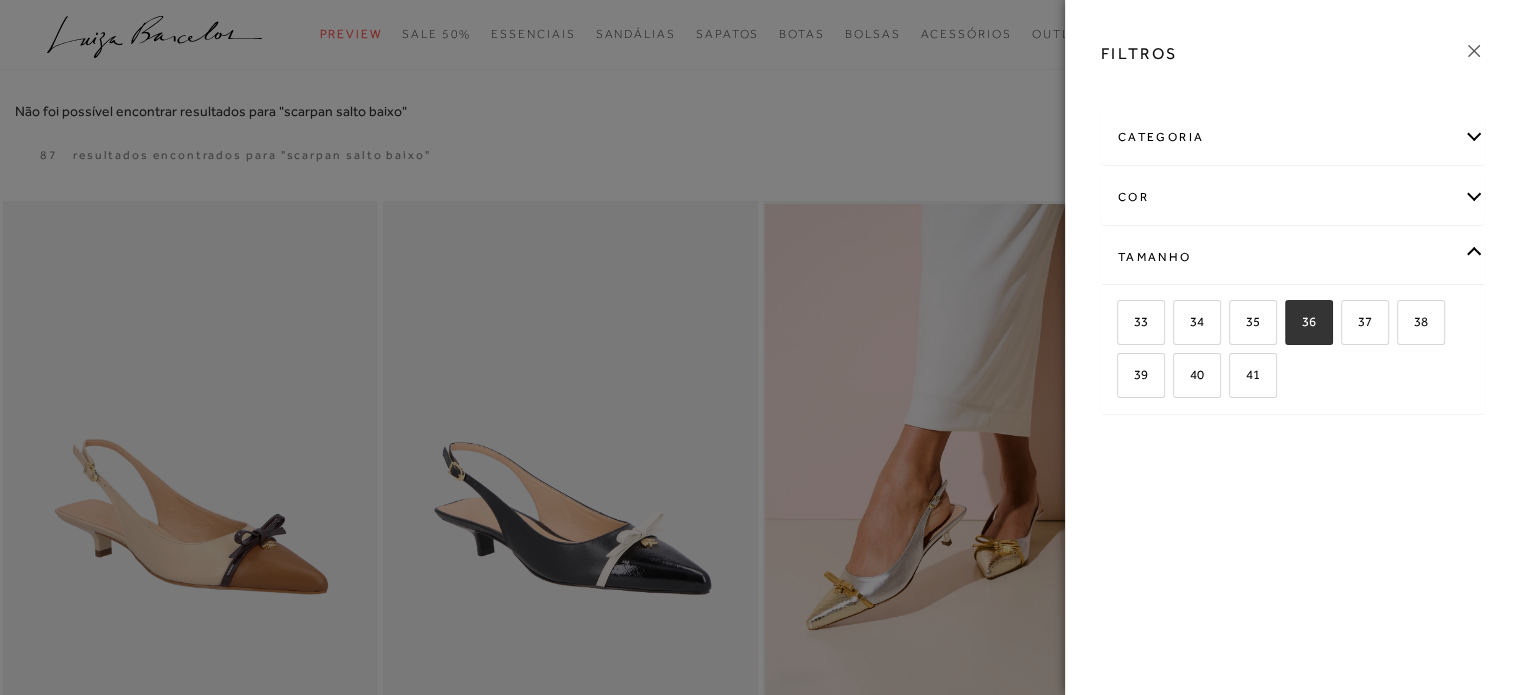 checkbox on "true" 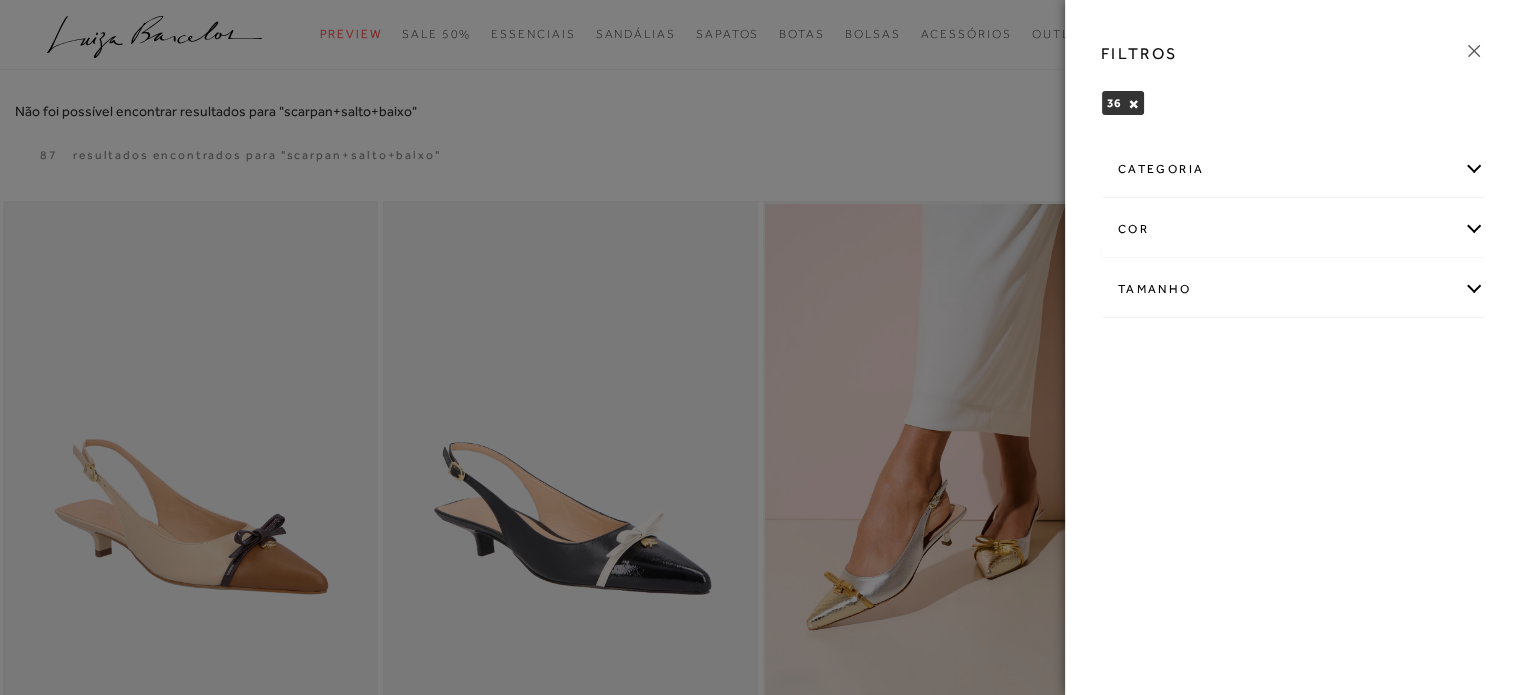click 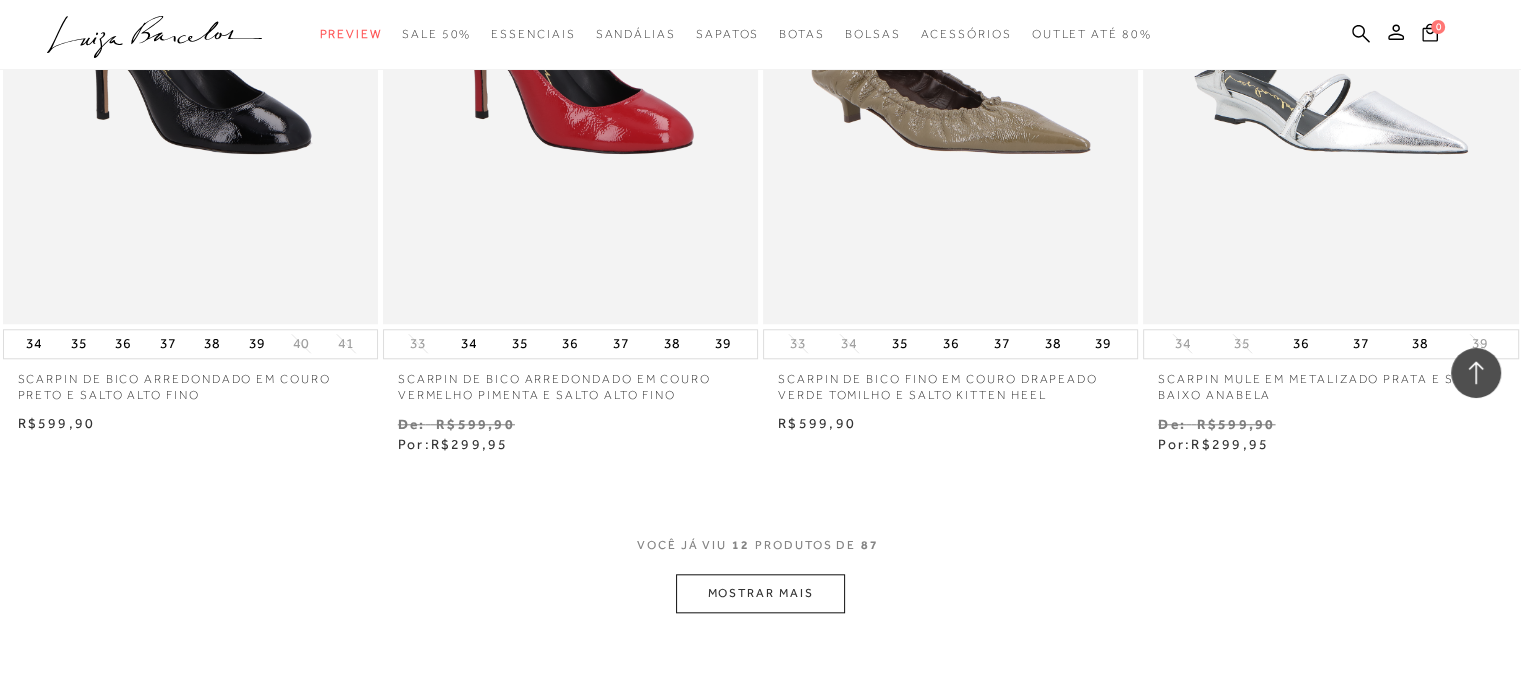 scroll, scrollTop: 1900, scrollLeft: 0, axis: vertical 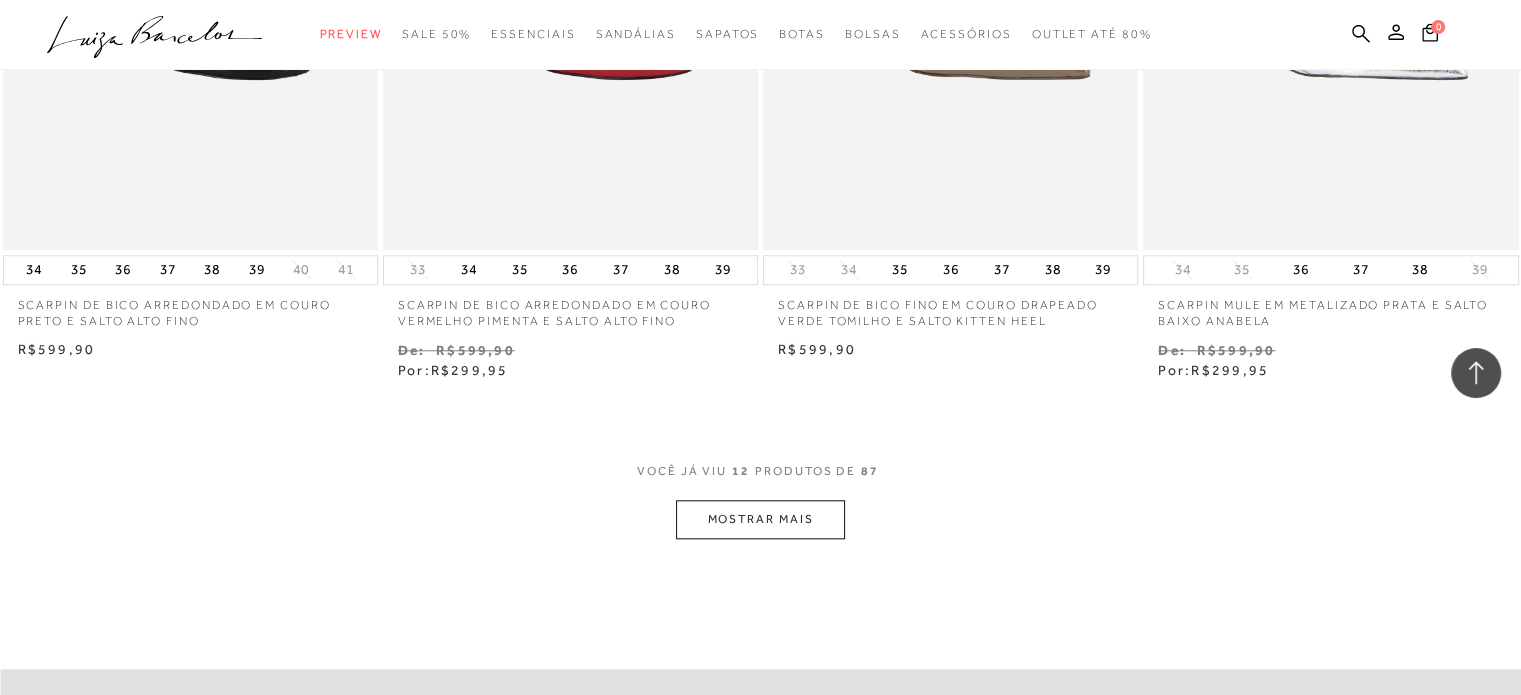 click on "MOSTRAR MAIS" at bounding box center [760, 519] 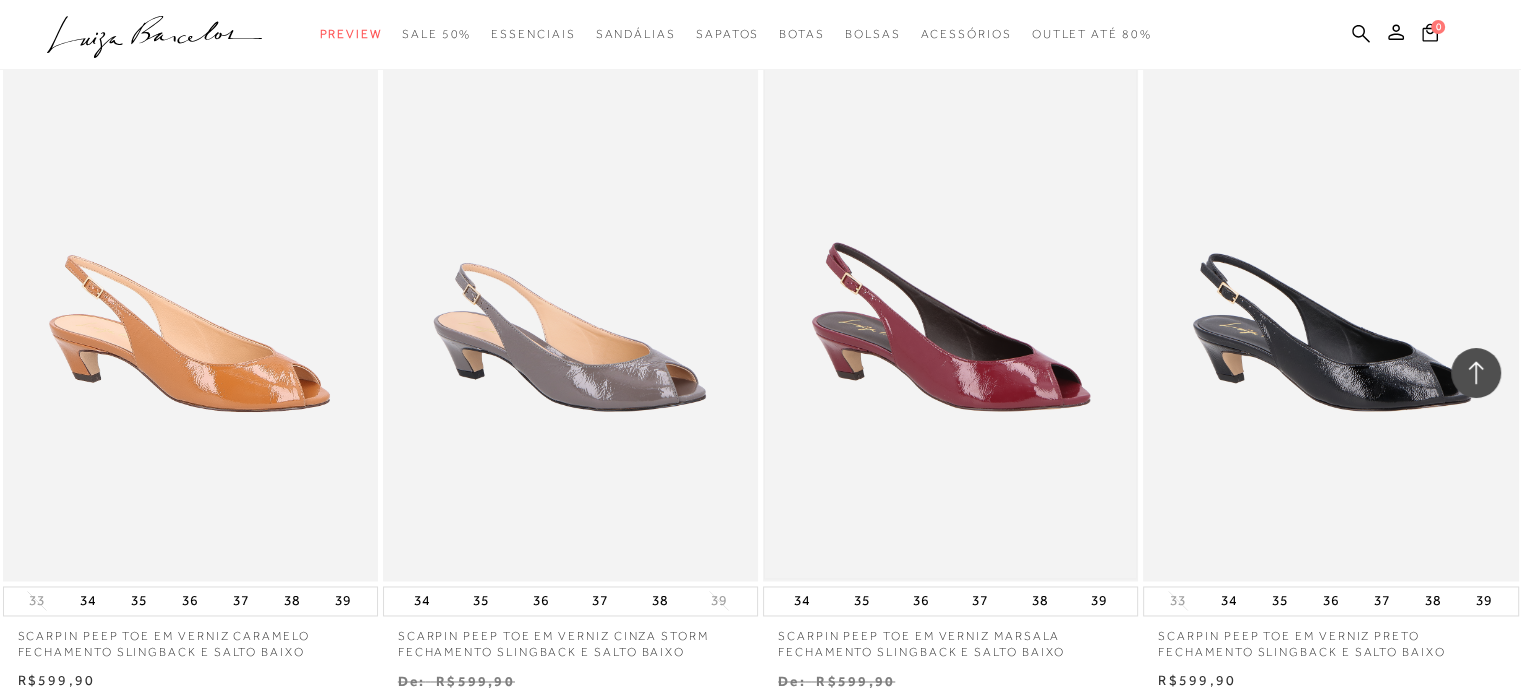 scroll, scrollTop: 3000, scrollLeft: 0, axis: vertical 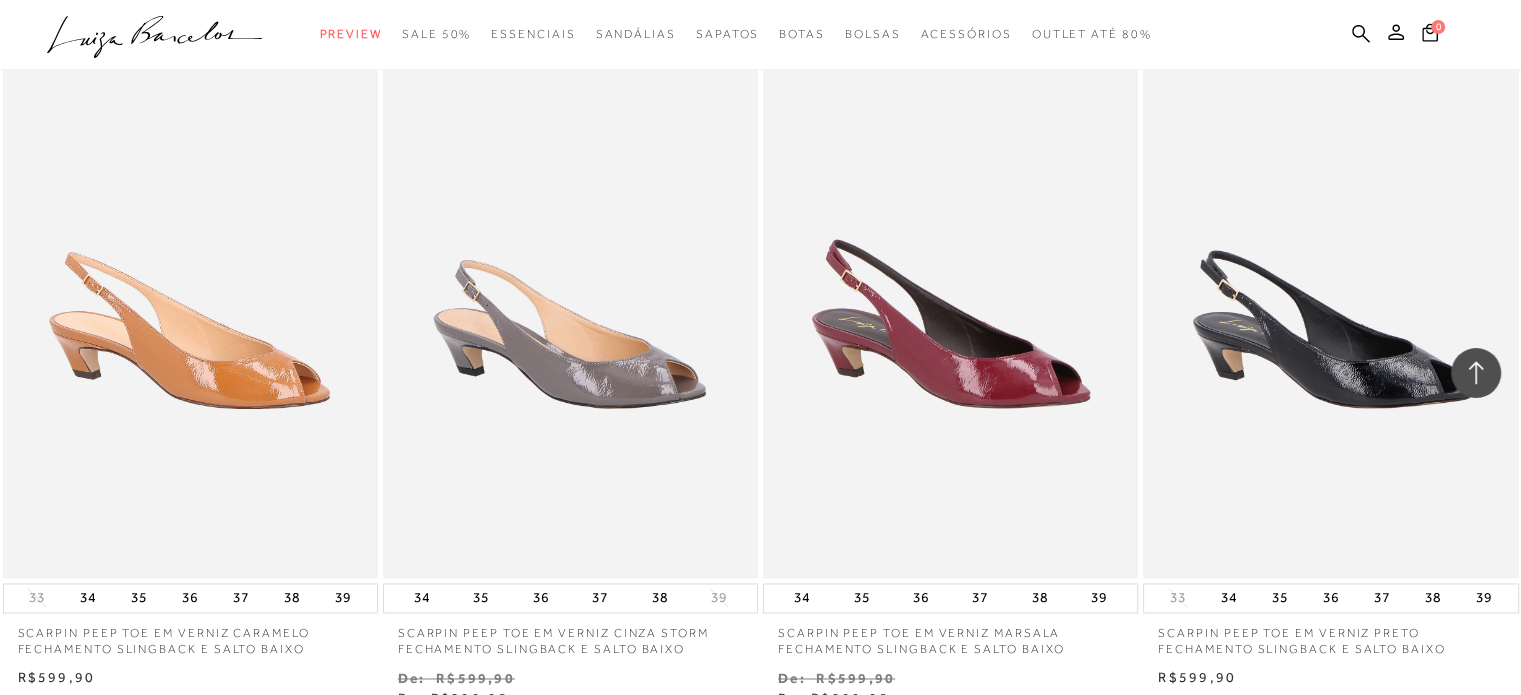 click 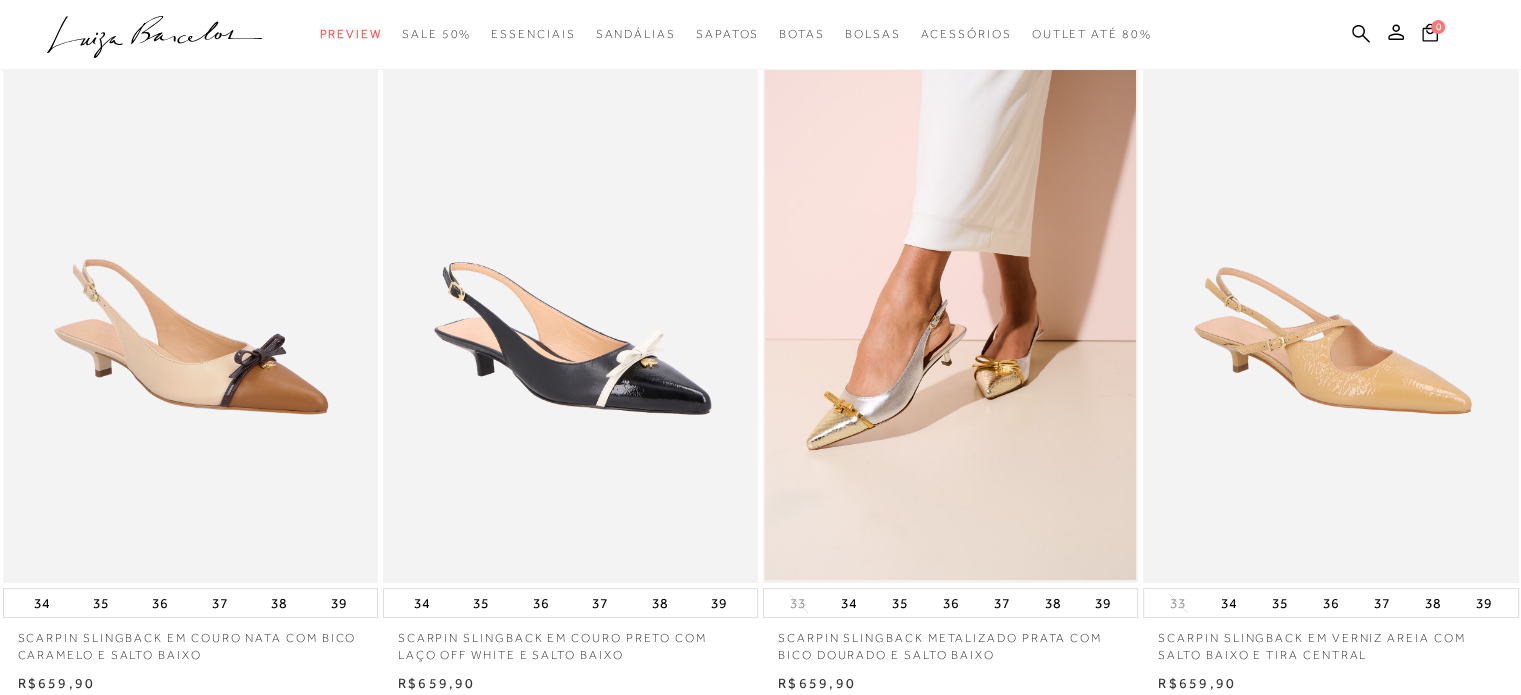 scroll, scrollTop: 0, scrollLeft: 0, axis: both 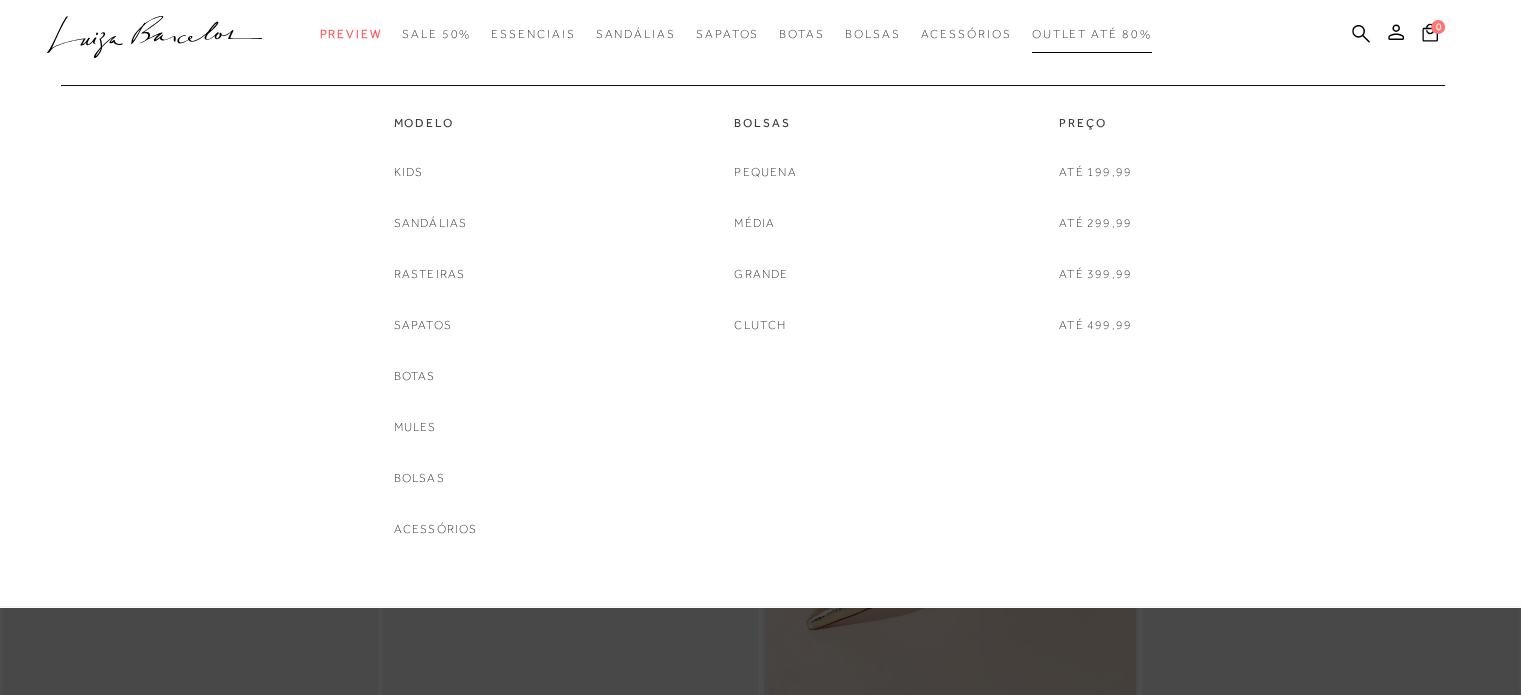 click on "Outlet até 80%" at bounding box center (1092, 34) 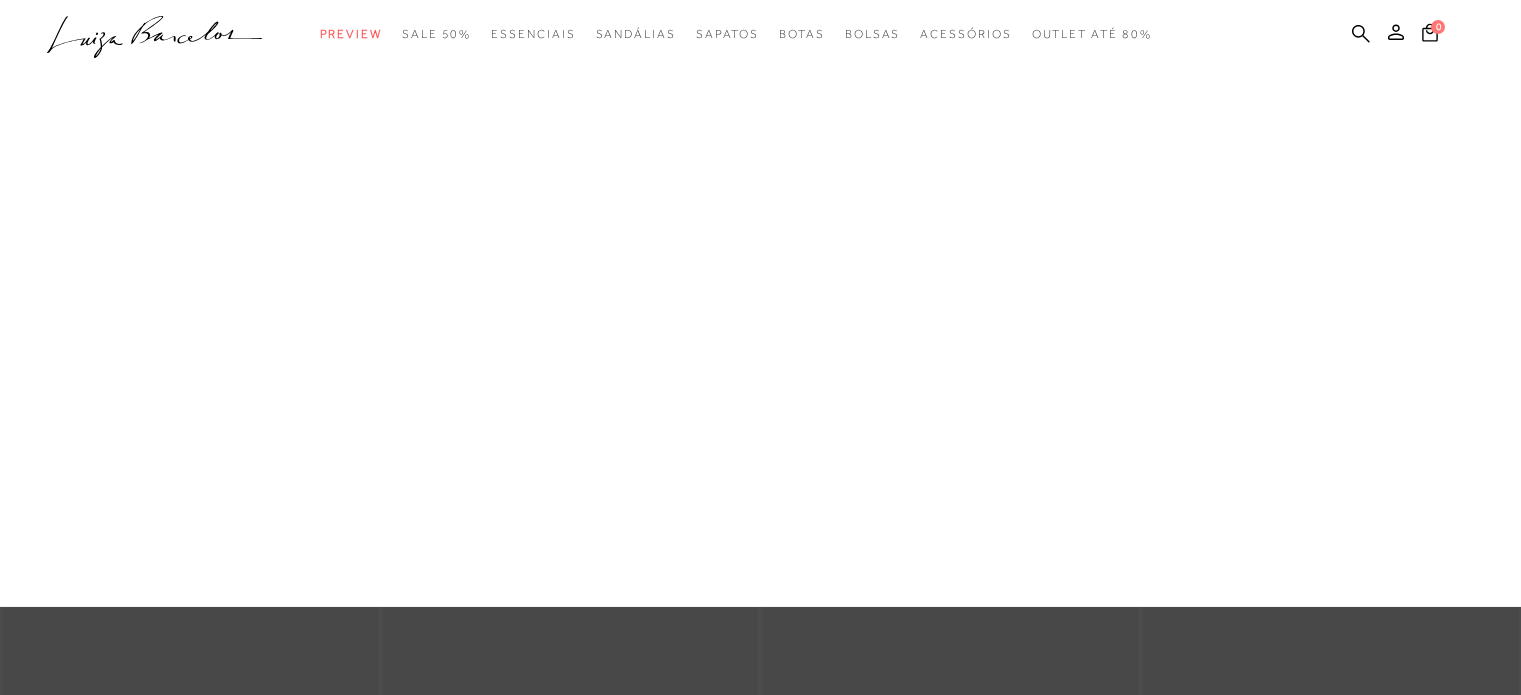 scroll, scrollTop: 0, scrollLeft: 0, axis: both 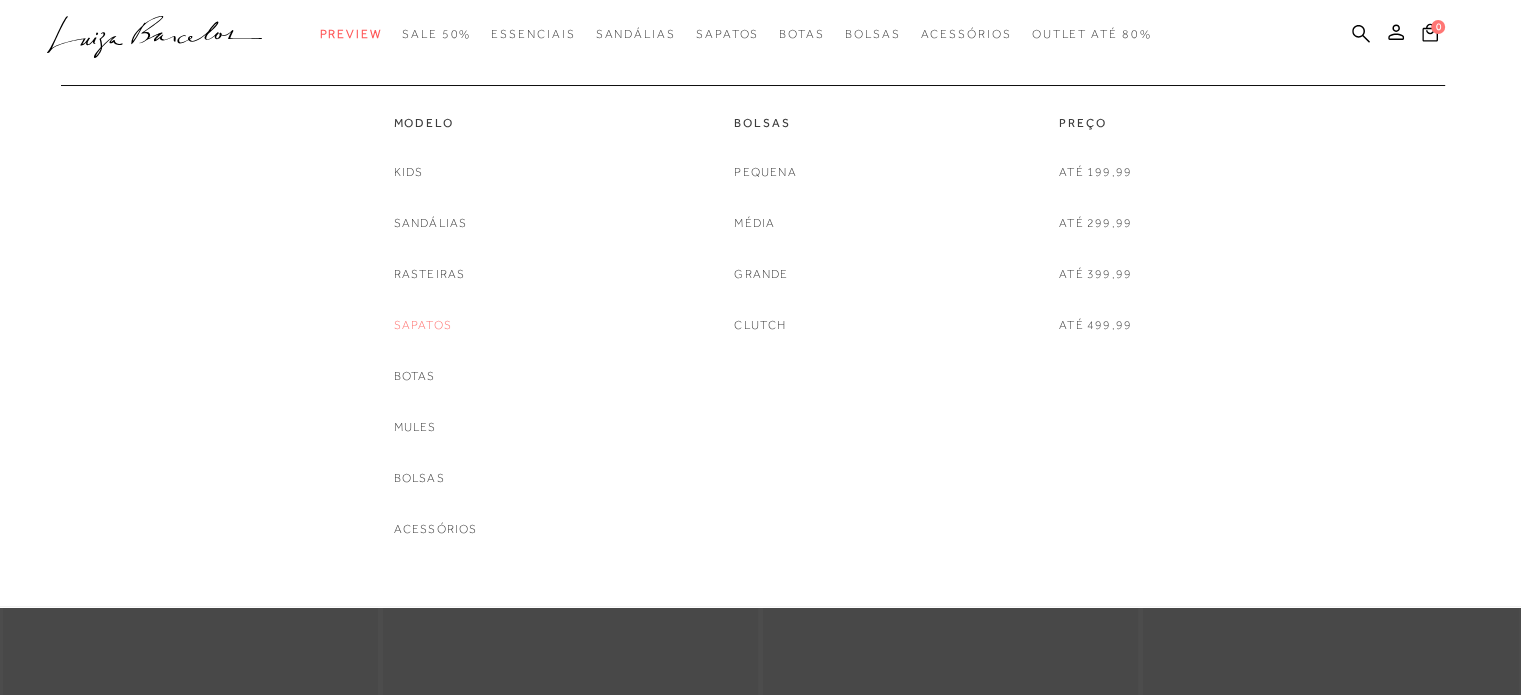click on "Sapatos" at bounding box center (423, 325) 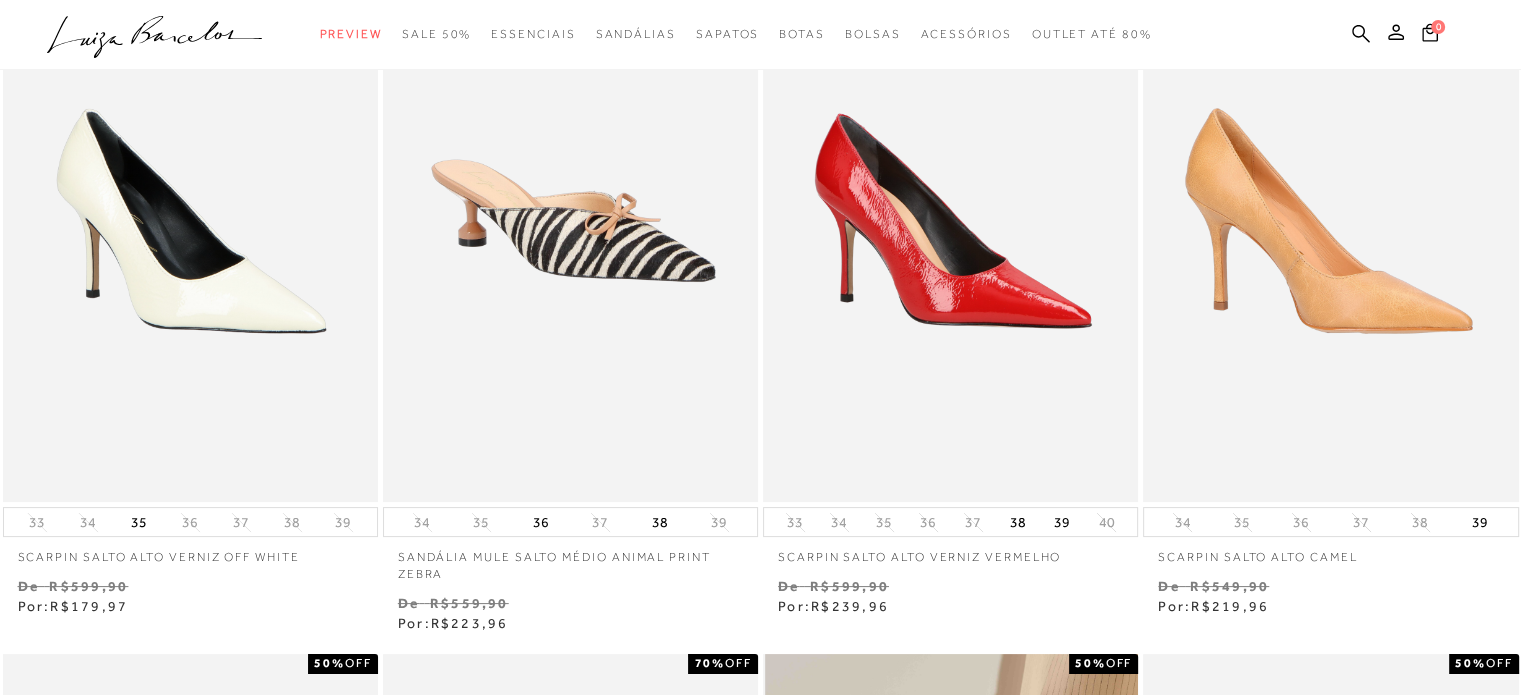 scroll, scrollTop: 0, scrollLeft: 0, axis: both 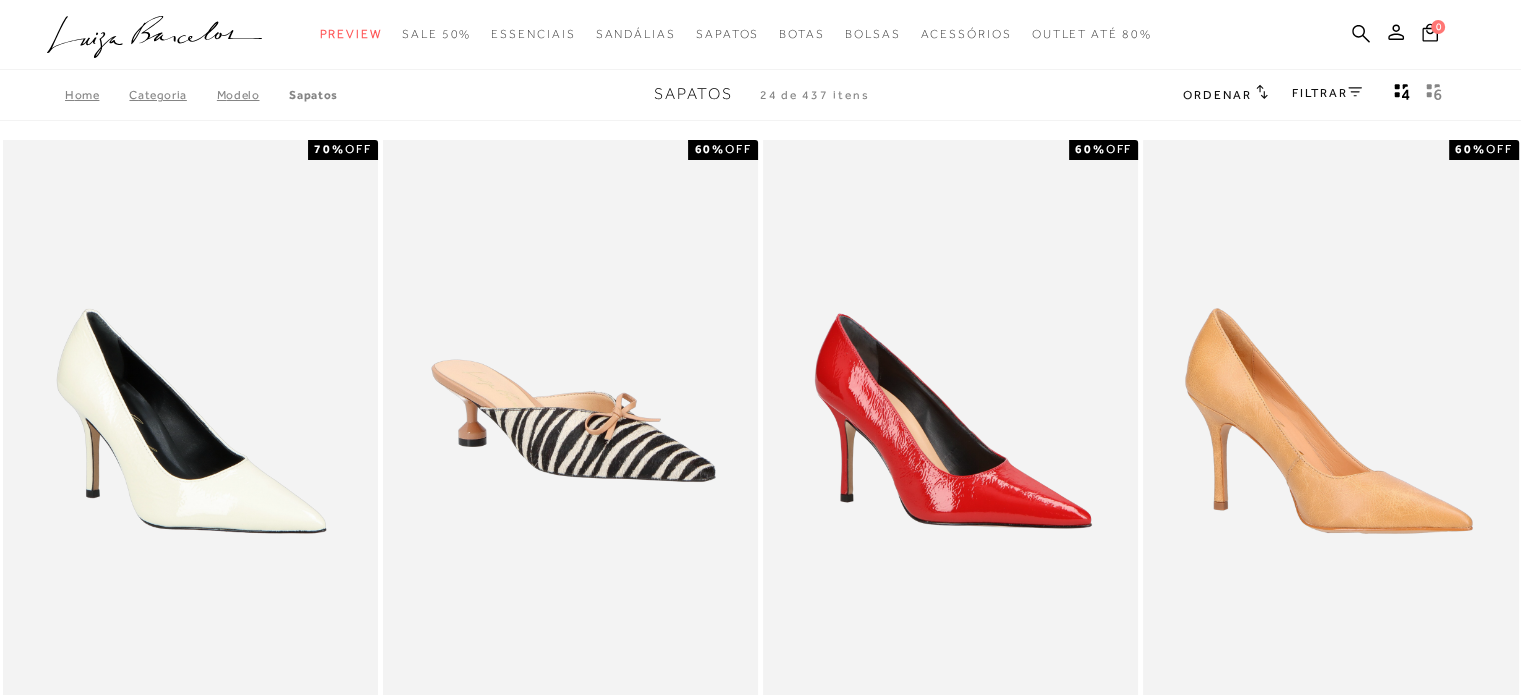 click 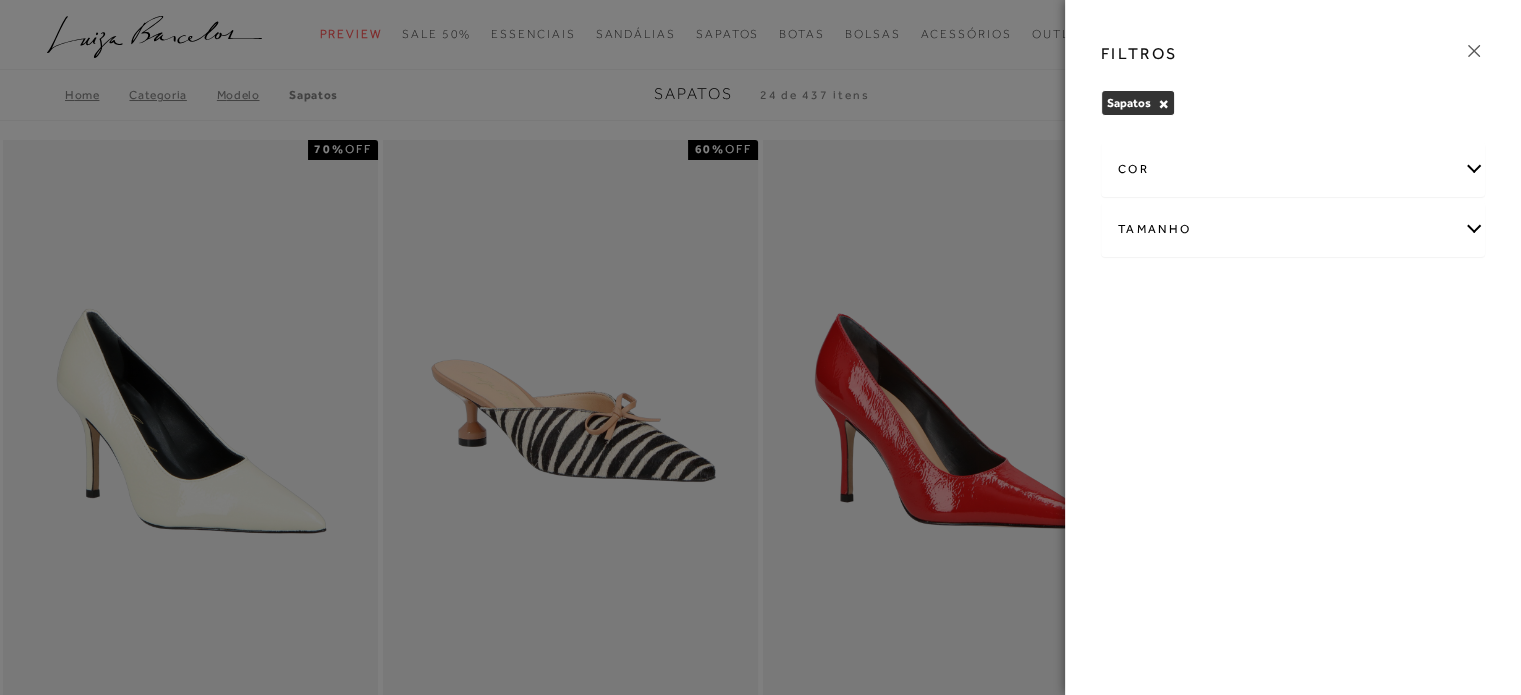 click on "Tamanho" at bounding box center (1293, 229) 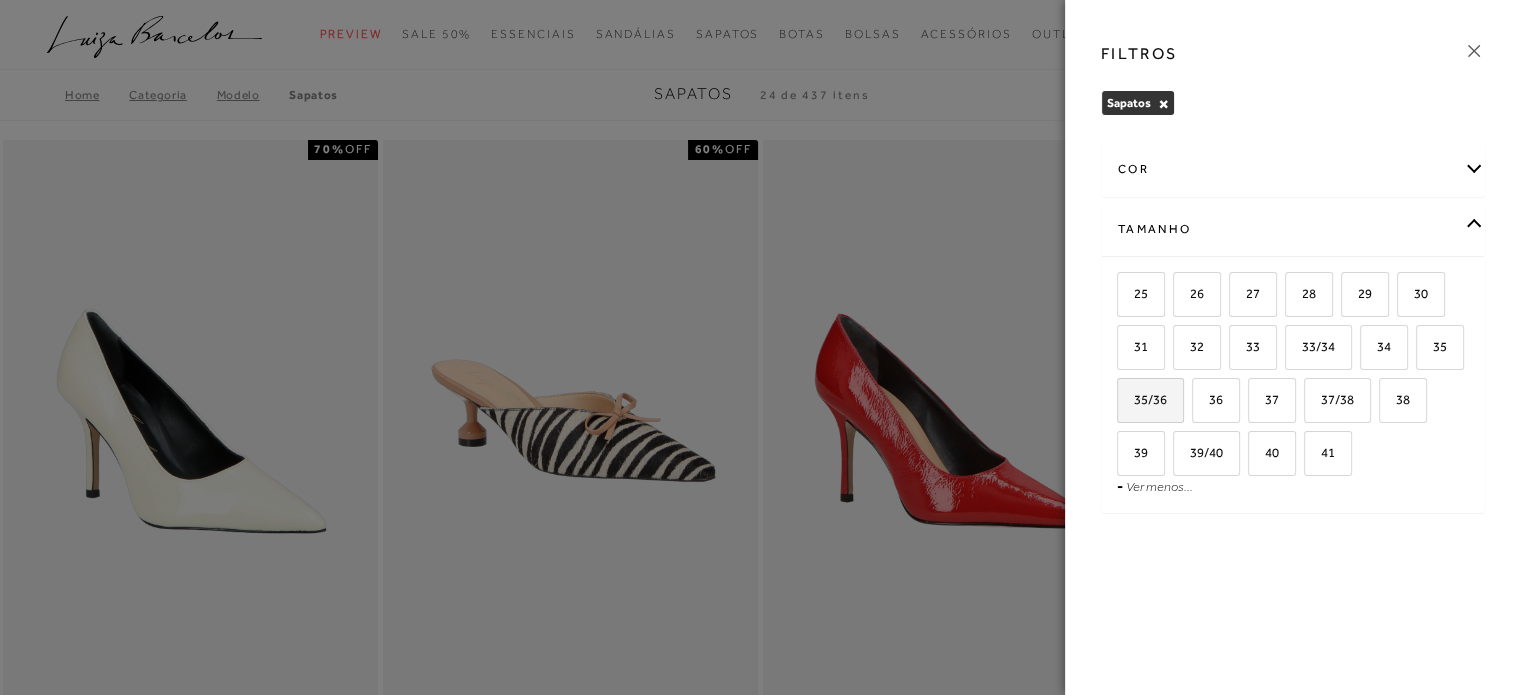 click on "35/36" at bounding box center (1143, 399) 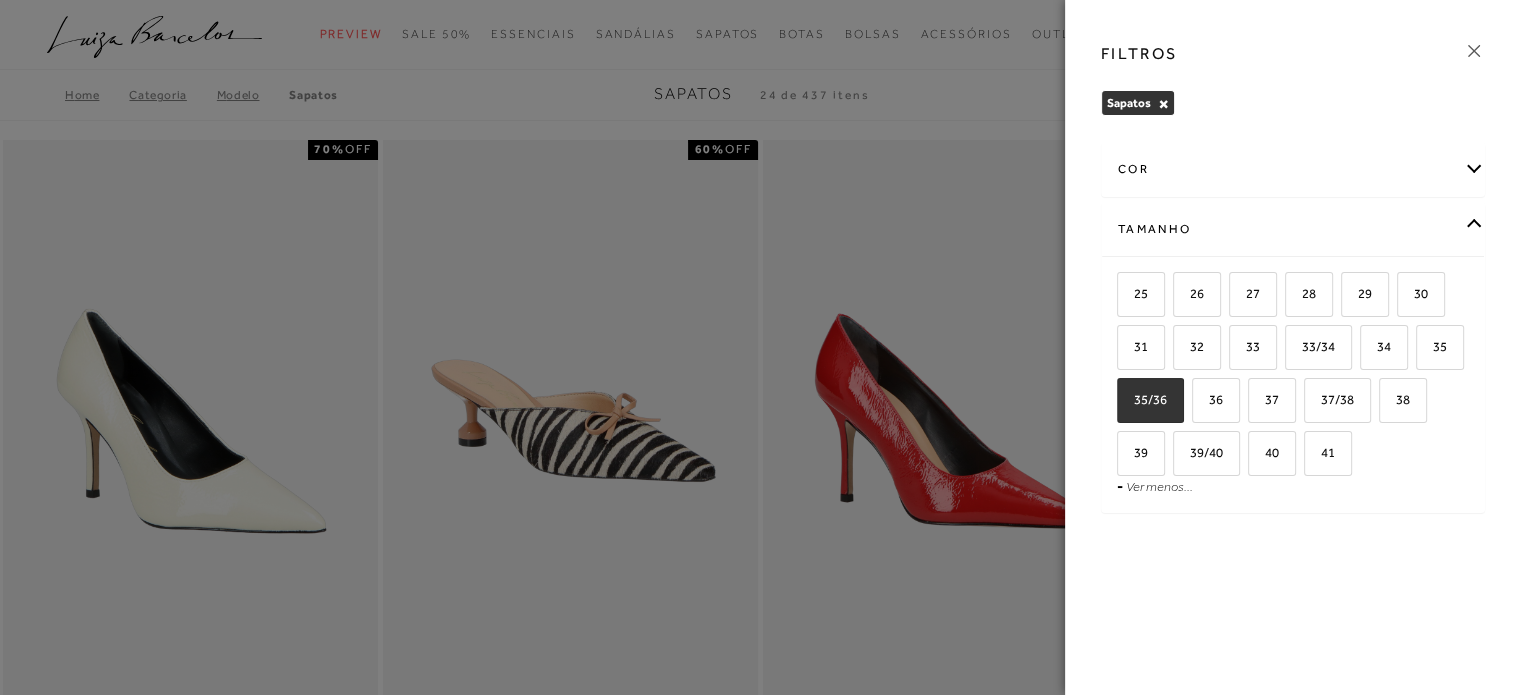 checkbox on "true" 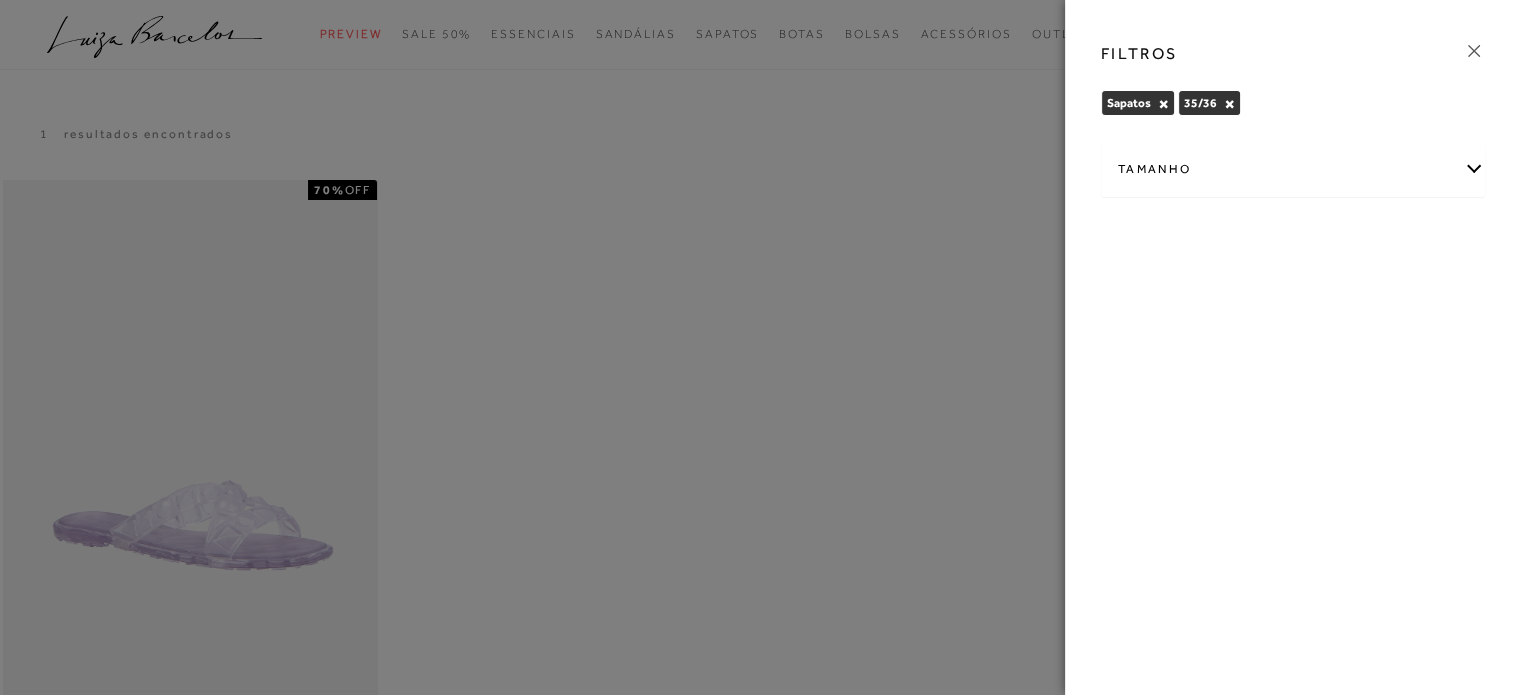 click on "×" at bounding box center (1229, 104) 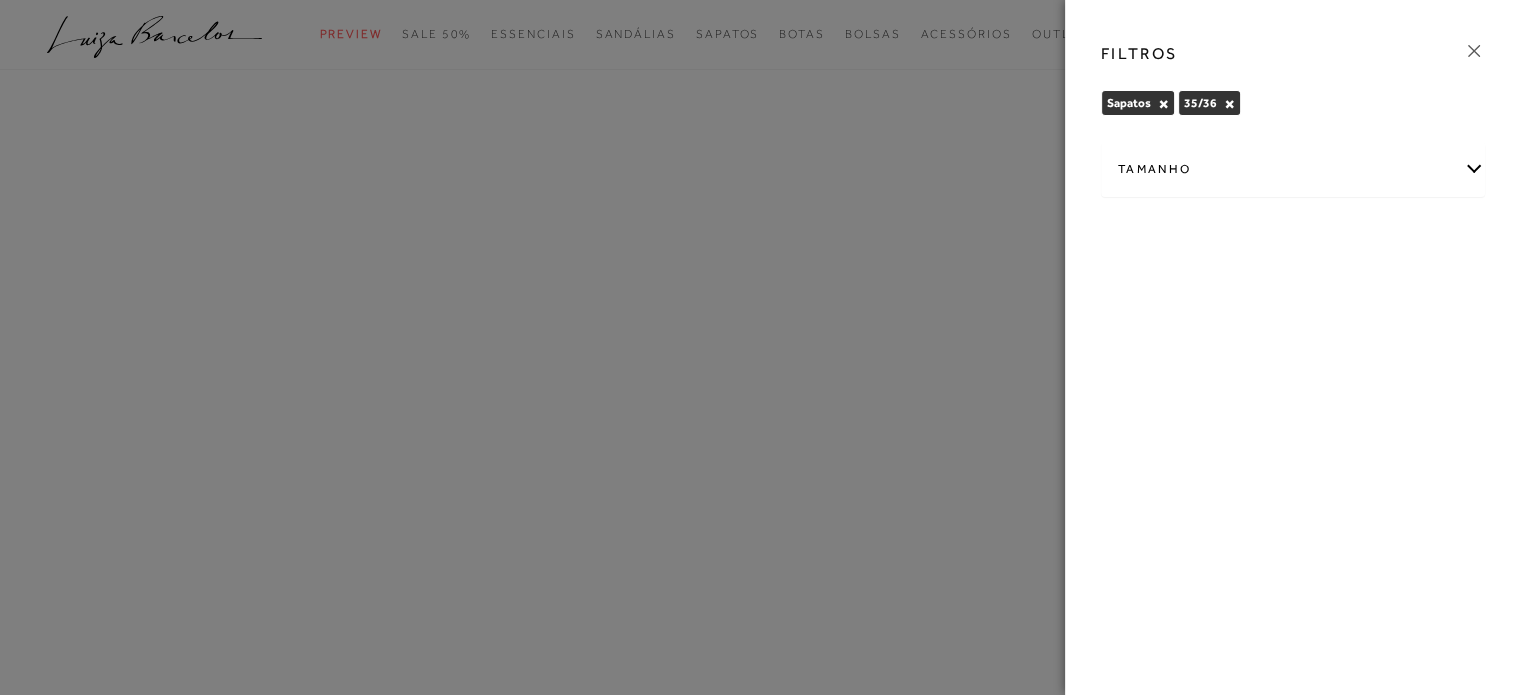 click on "Tamanho" at bounding box center [1293, 169] 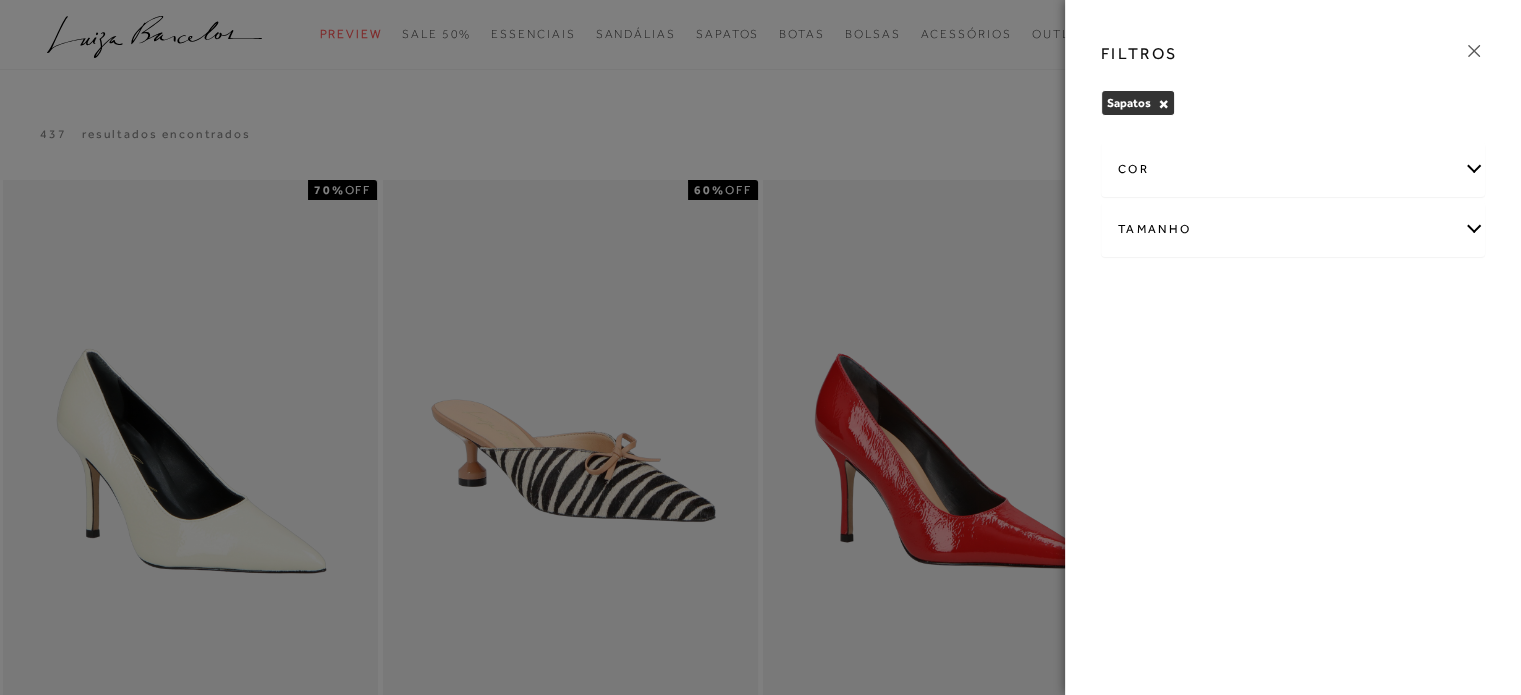 scroll, scrollTop: 0, scrollLeft: 0, axis: both 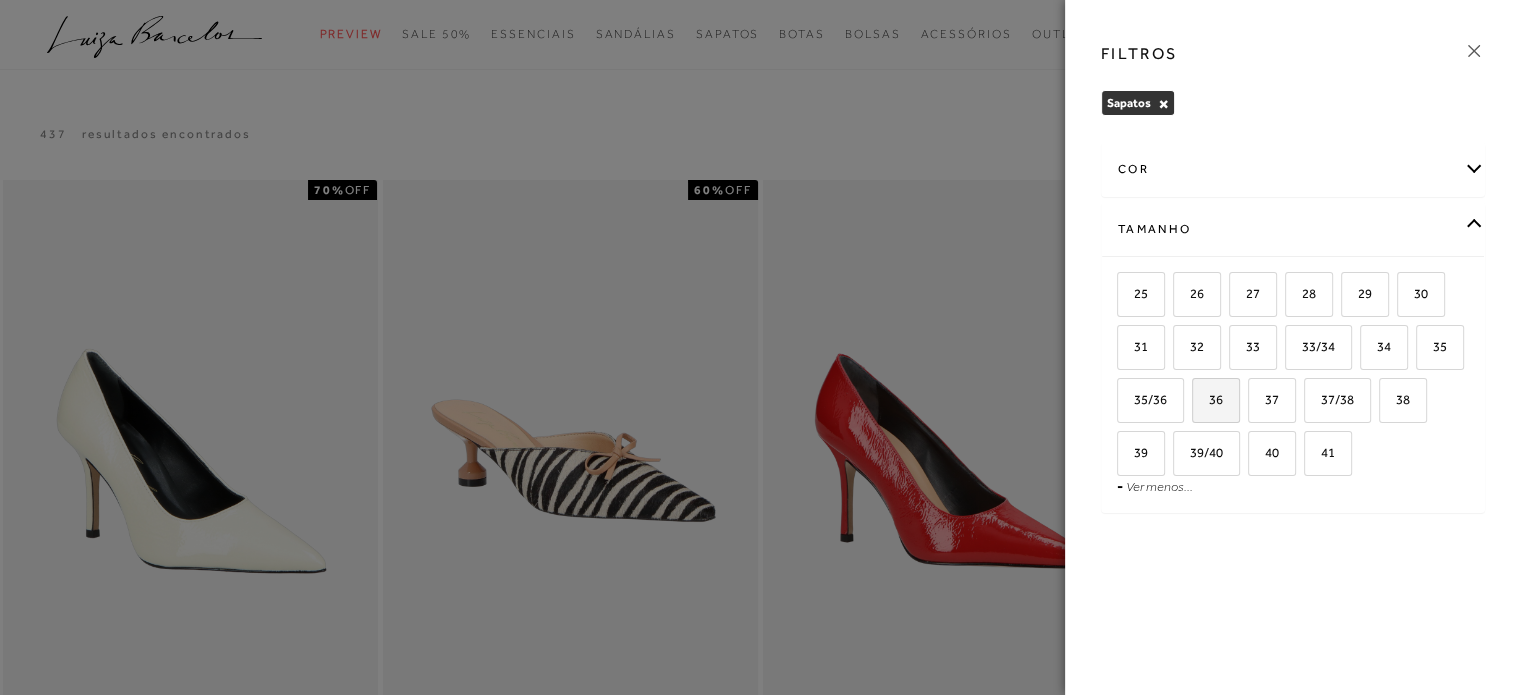 click on "36" at bounding box center [1216, 400] 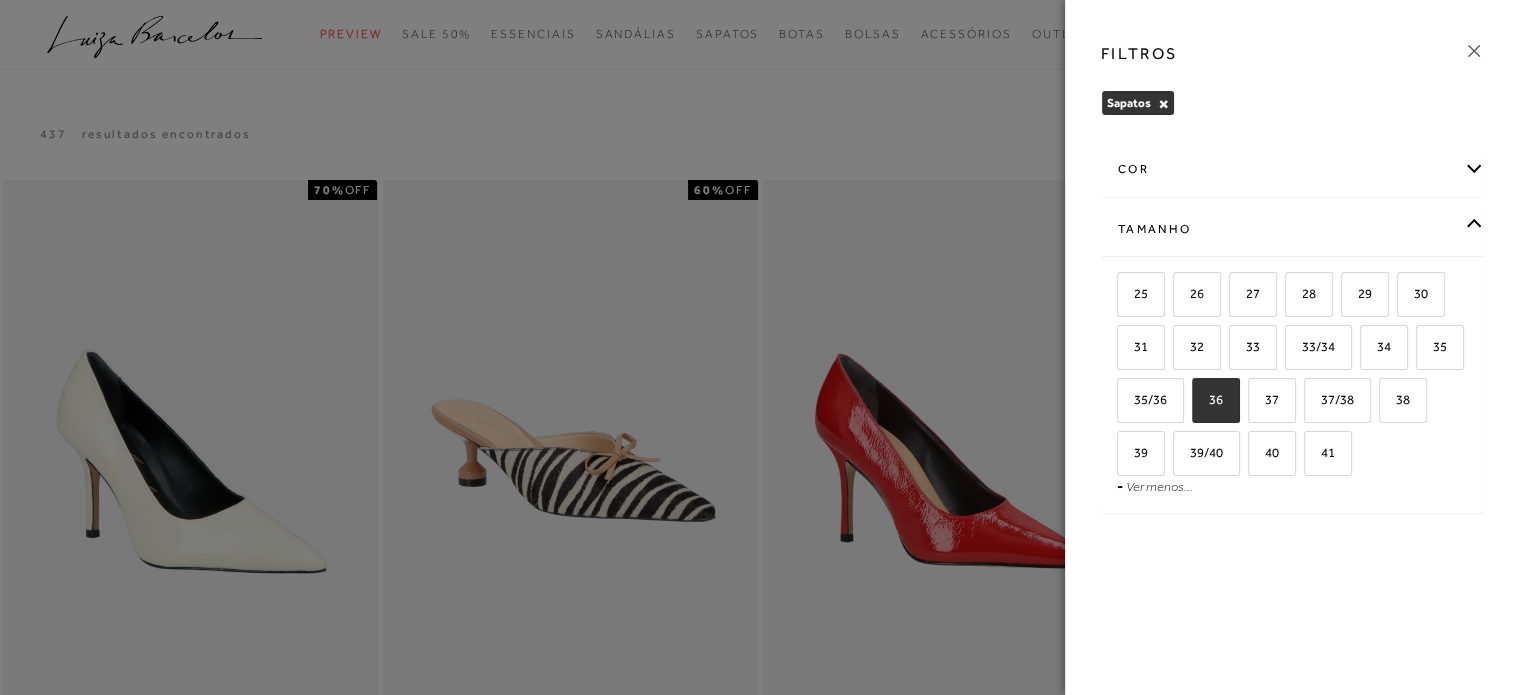 checkbox on "true" 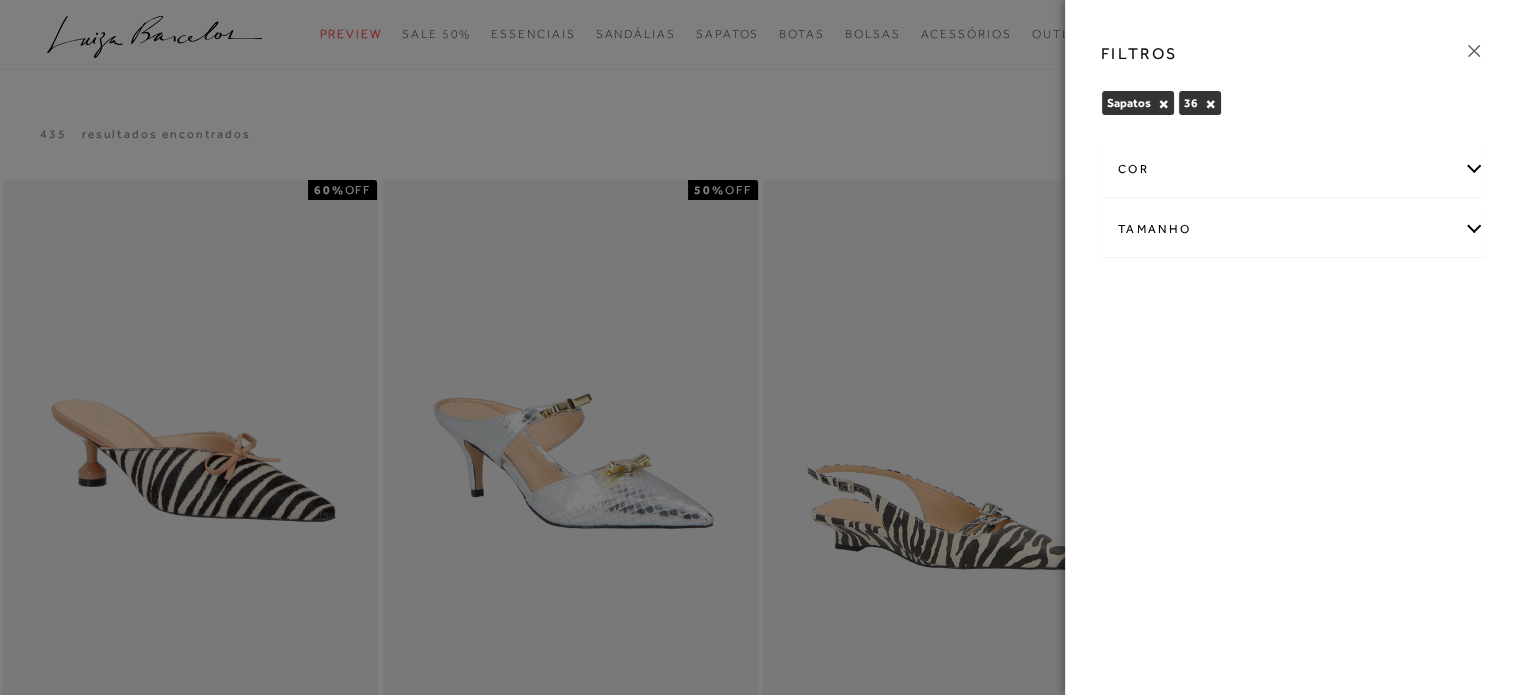 click on "FILTROS
Sapatos
×
36
×
Limpar todos os refinamentos
cor
-" at bounding box center (1293, 347) 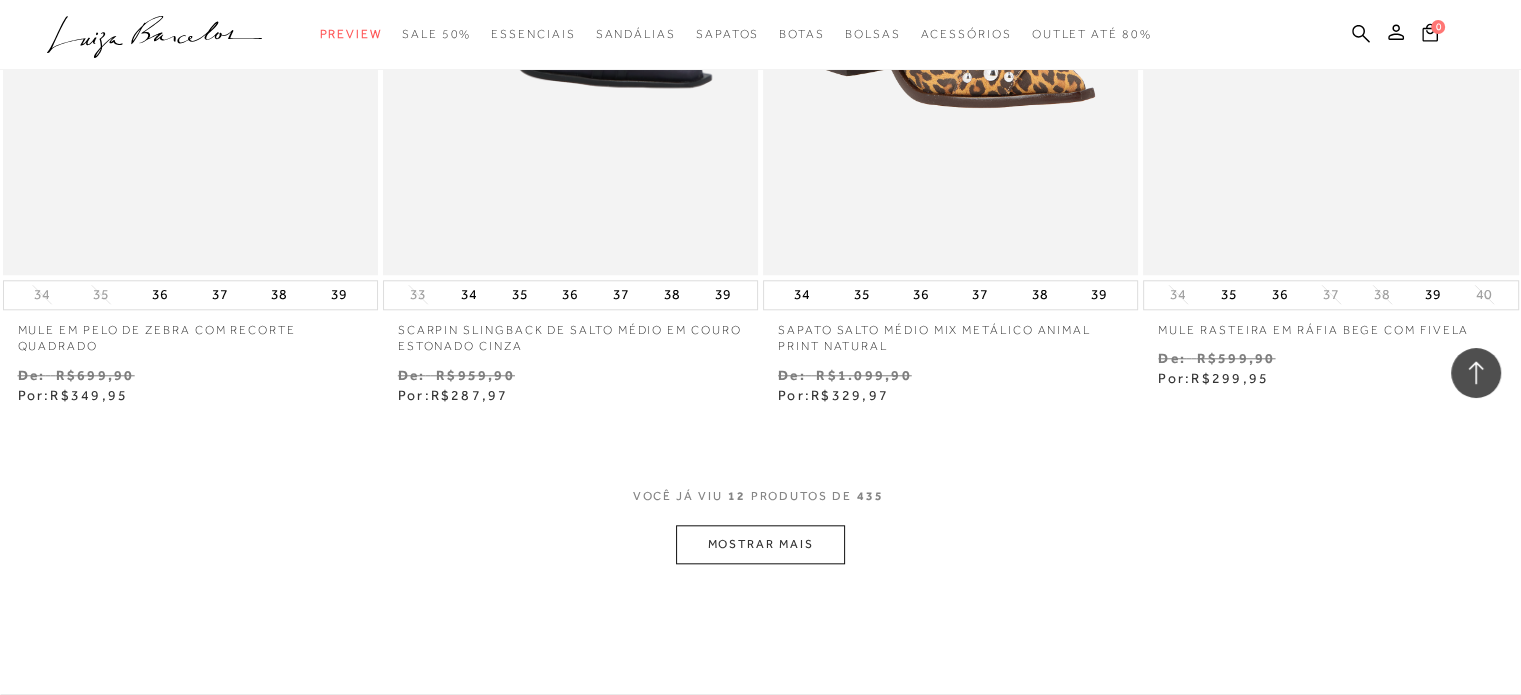 scroll, scrollTop: 1900, scrollLeft: 0, axis: vertical 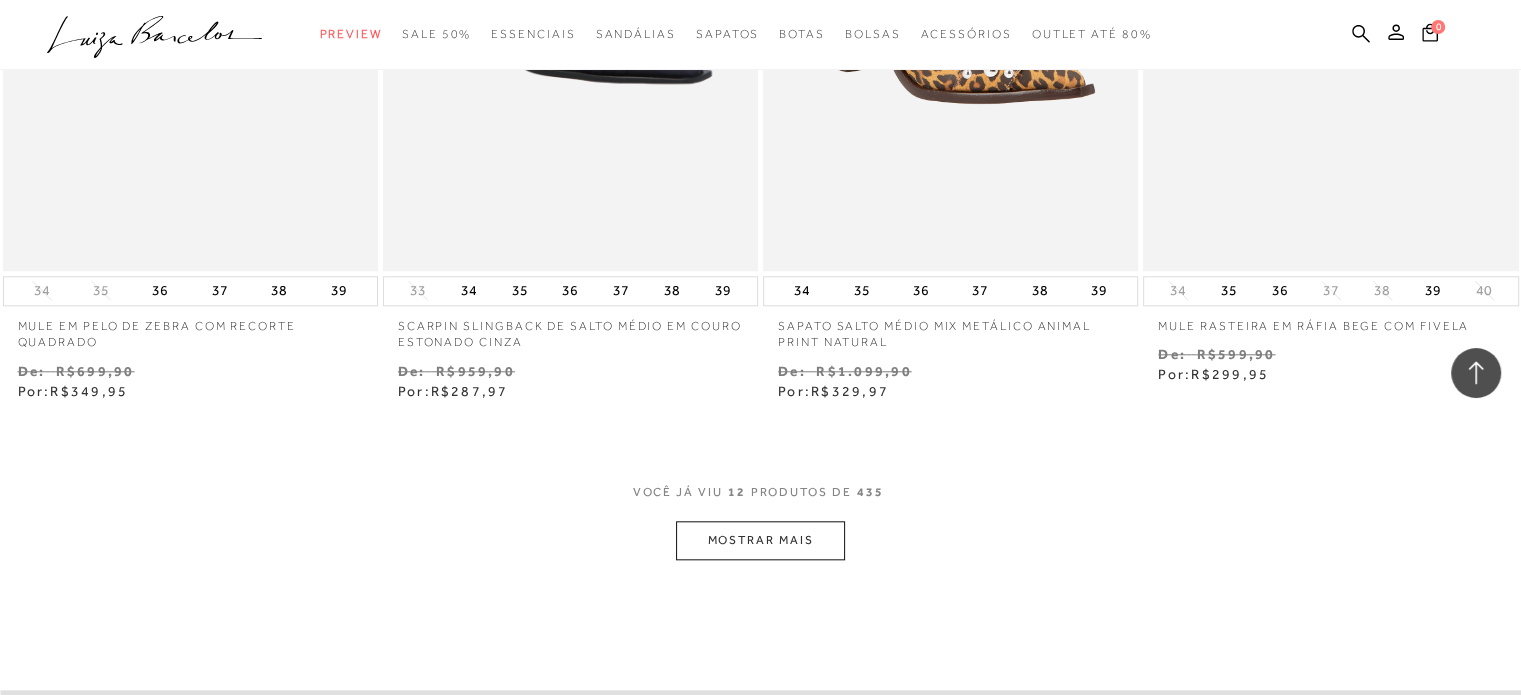 click on "MOSTRAR MAIS" at bounding box center [760, 540] 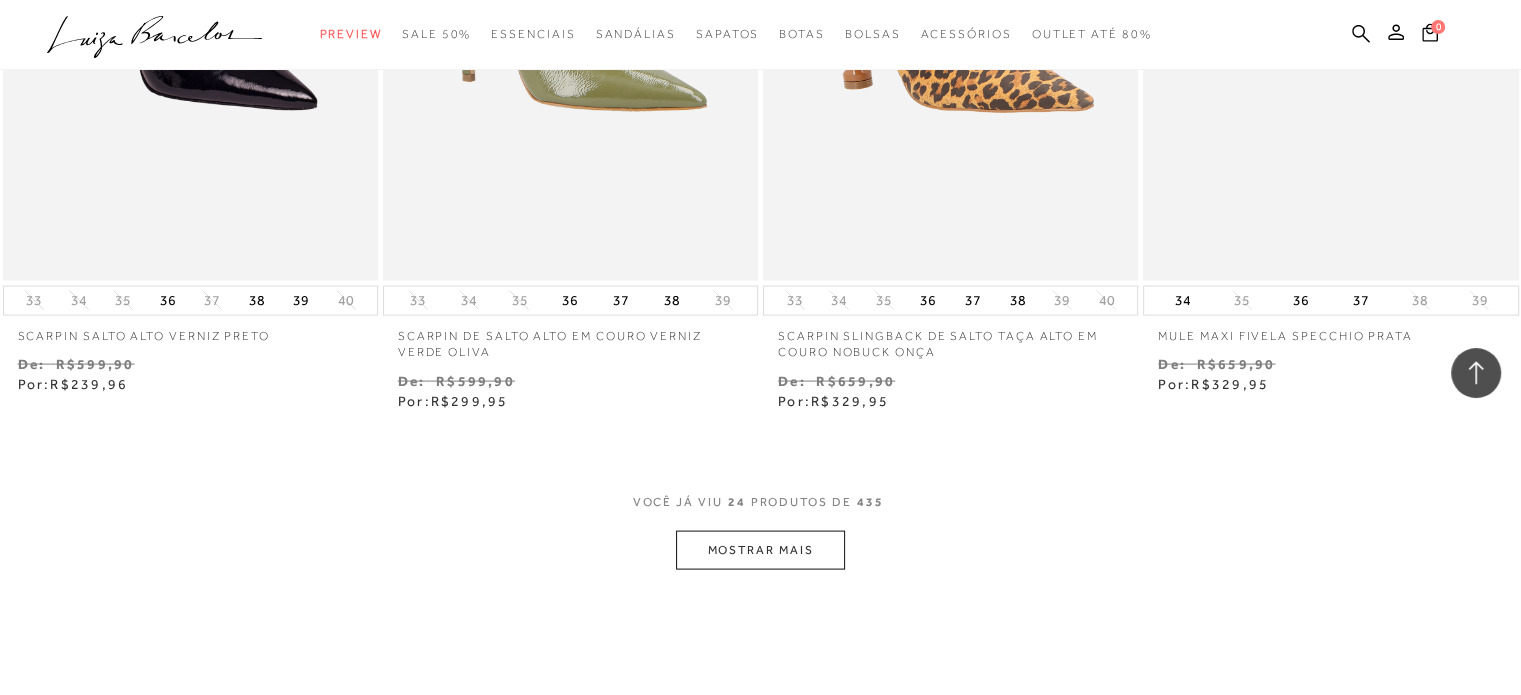 scroll, scrollTop: 4300, scrollLeft: 0, axis: vertical 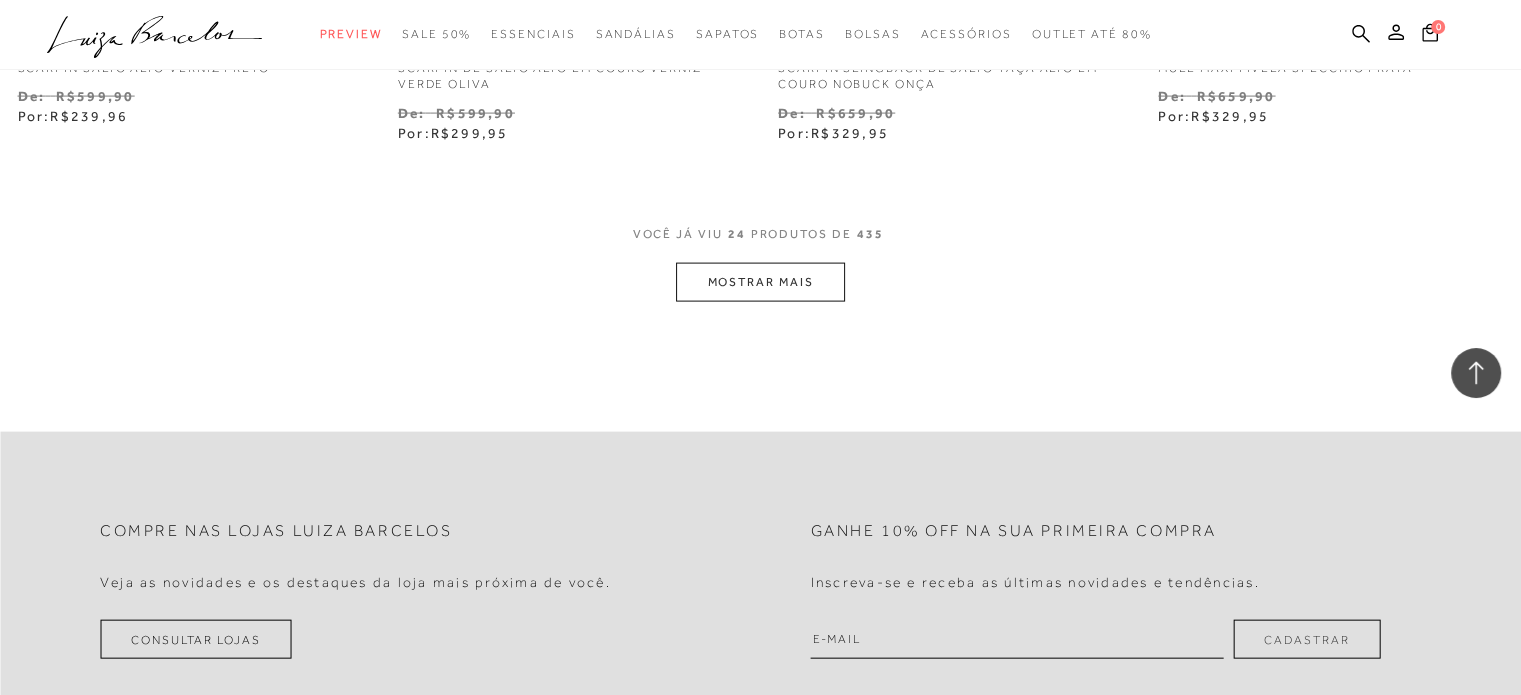 click on "MOSTRAR MAIS" at bounding box center [760, 282] 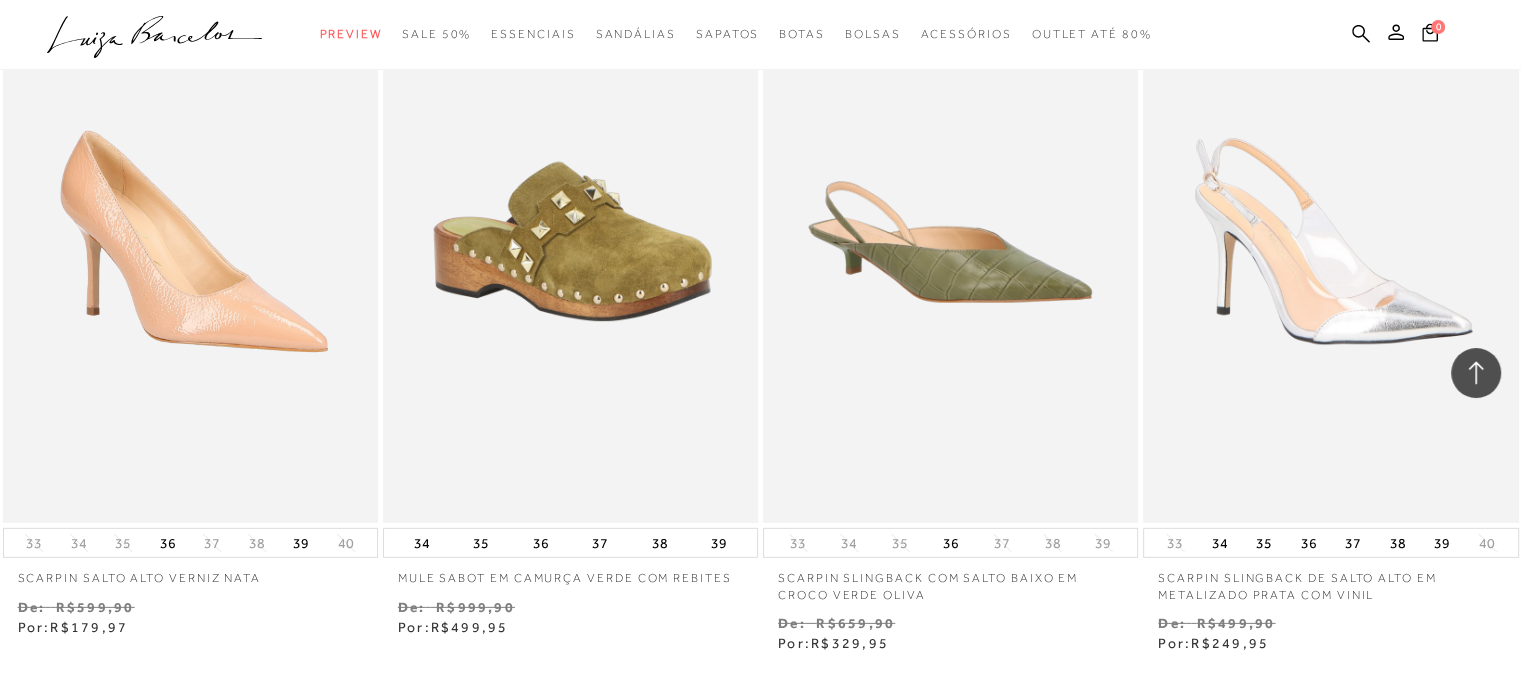 scroll, scrollTop: 6100, scrollLeft: 0, axis: vertical 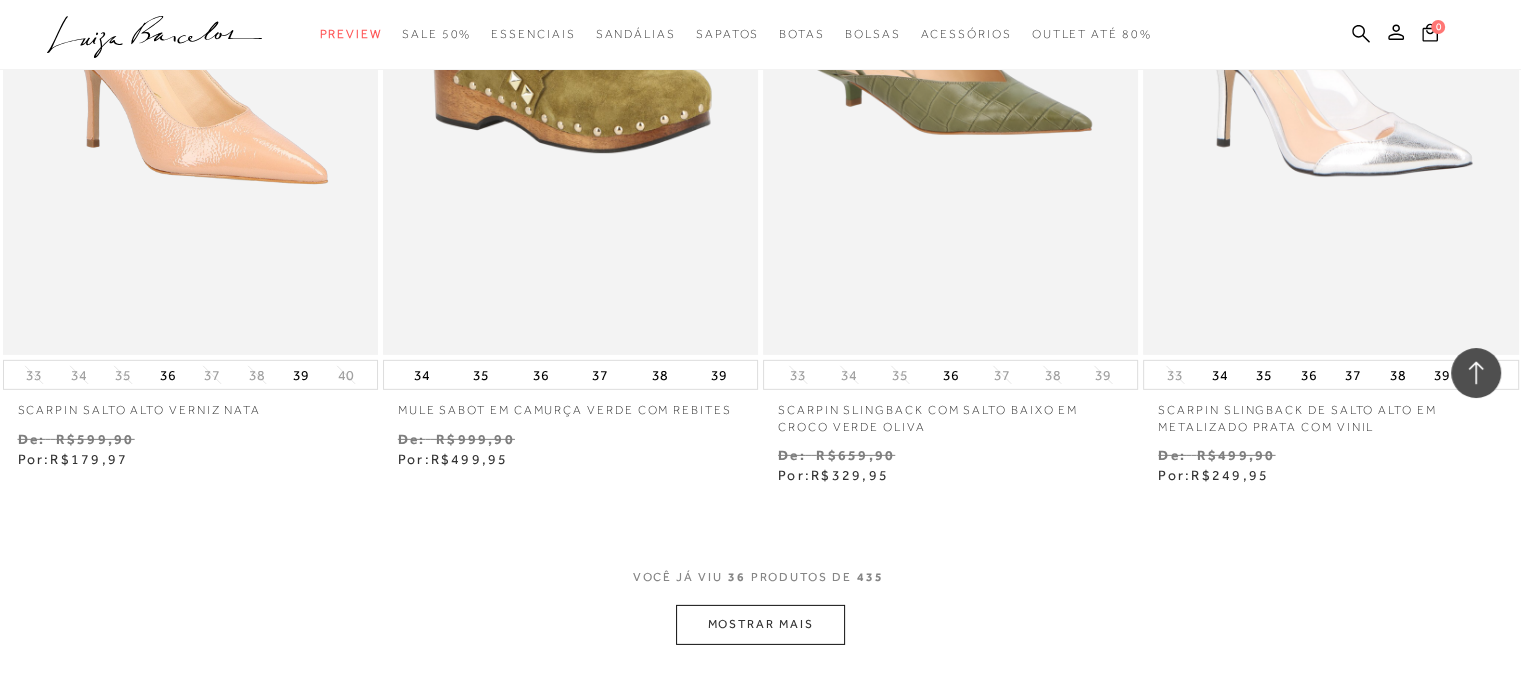 click on "MOSTRAR MAIS" at bounding box center [760, 624] 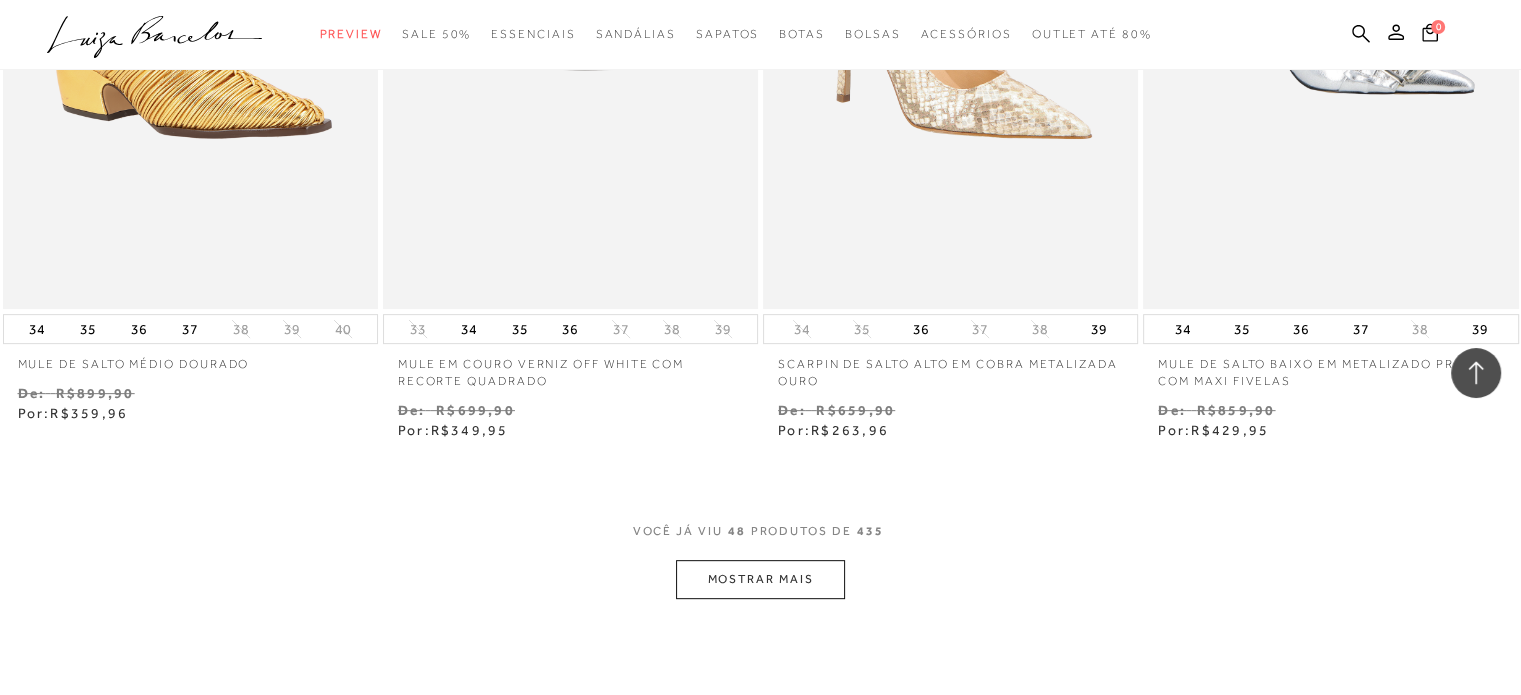 scroll, scrollTop: 8300, scrollLeft: 0, axis: vertical 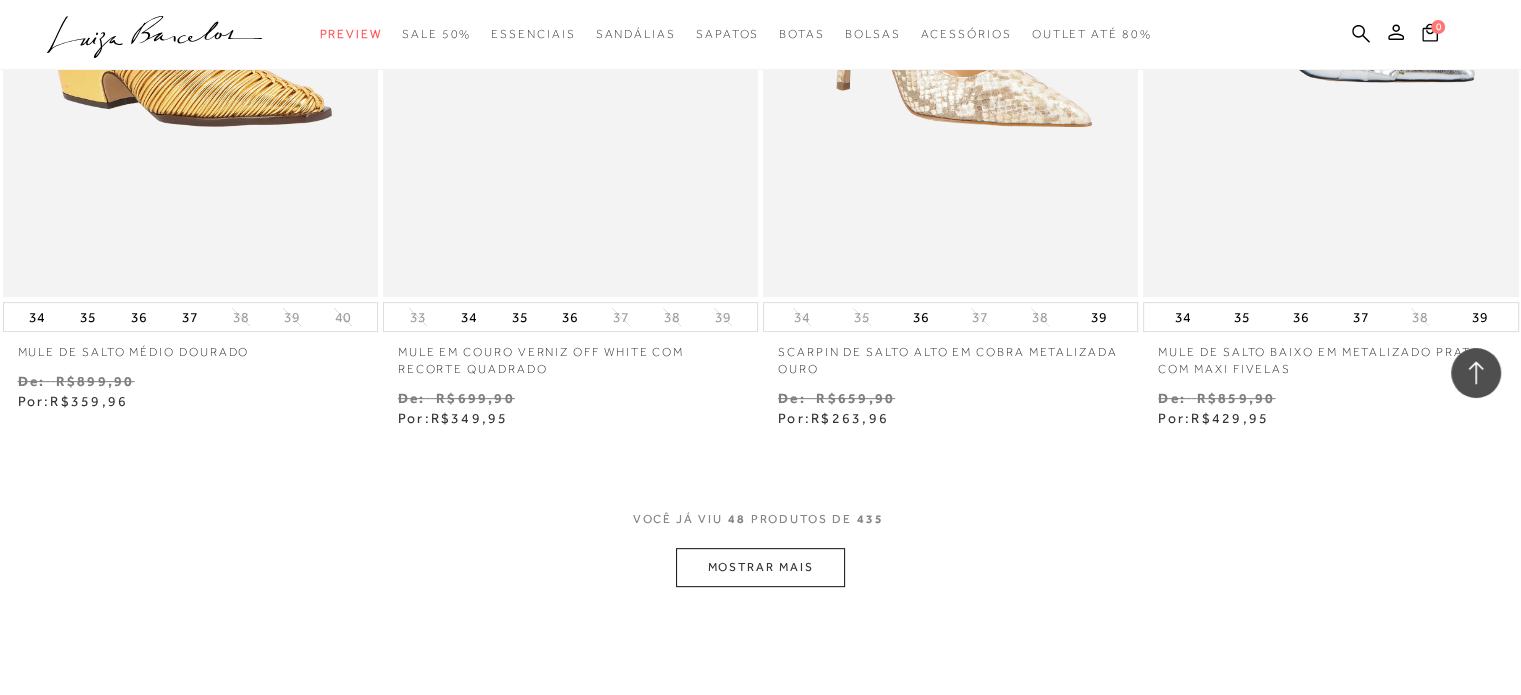 click on "MOSTRAR MAIS" at bounding box center [760, 567] 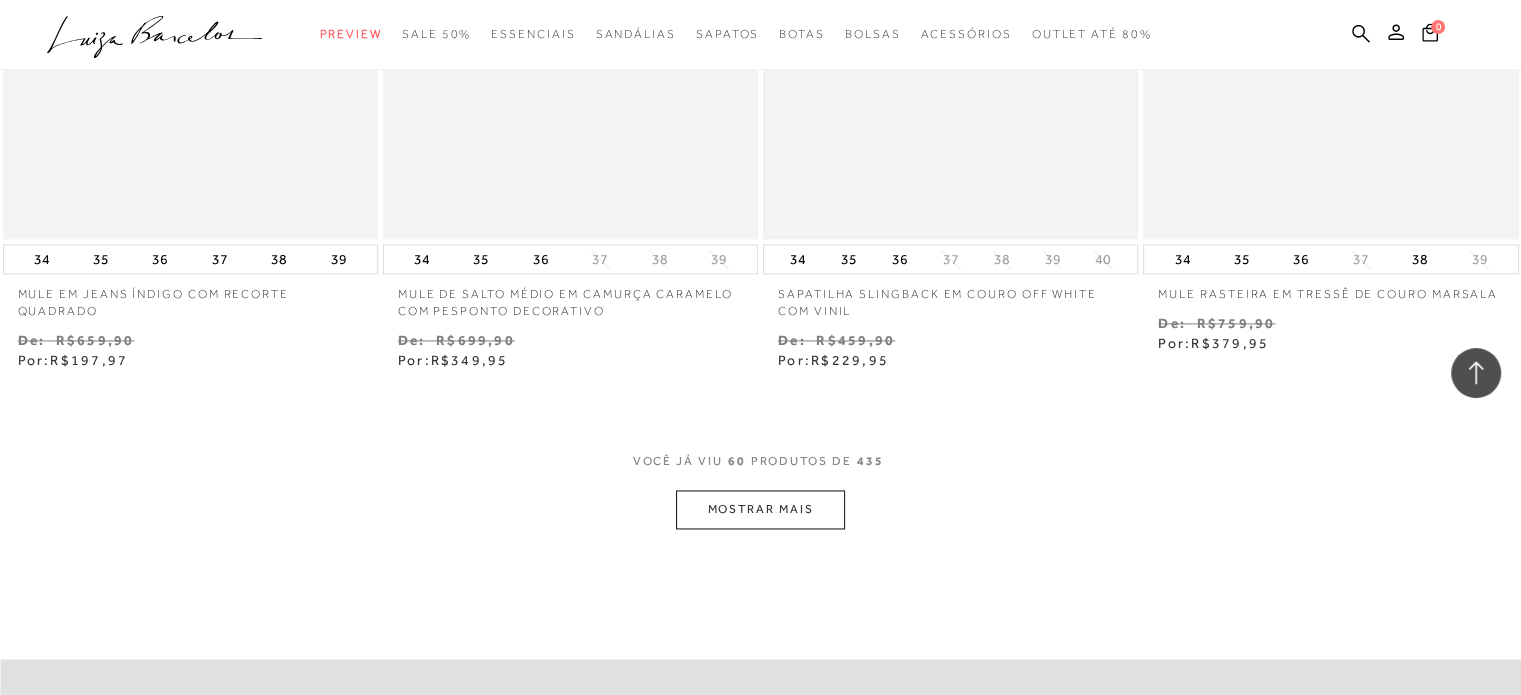 scroll, scrollTop: 10600, scrollLeft: 0, axis: vertical 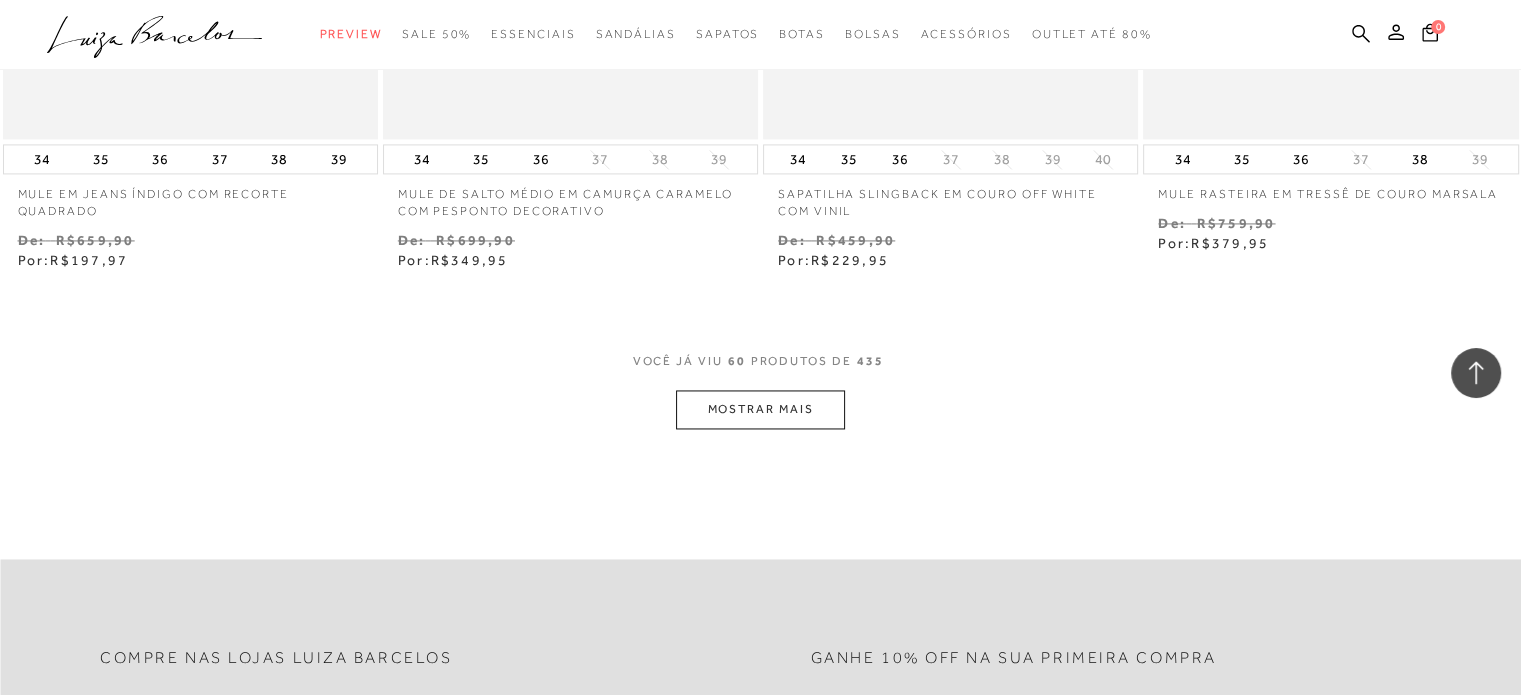 click on "MOSTRAR MAIS" at bounding box center [760, 409] 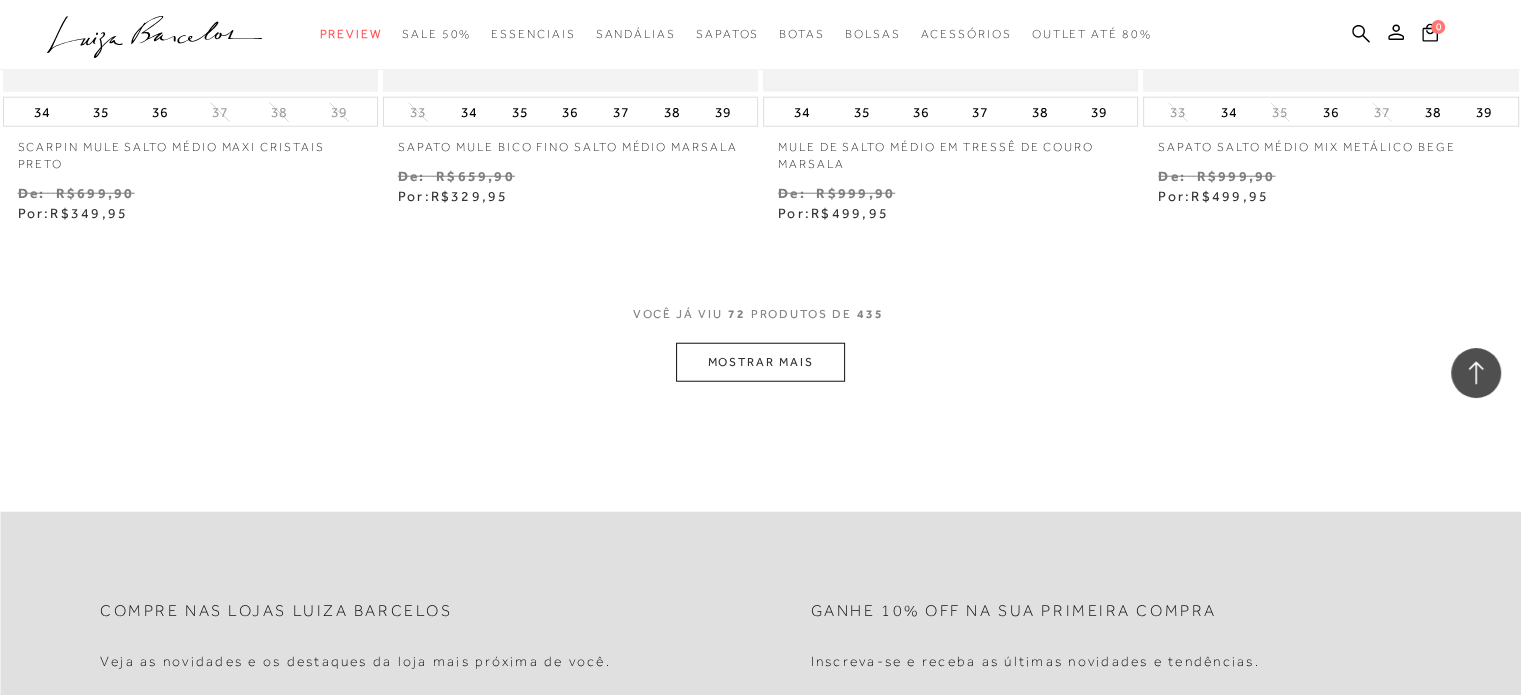 scroll, scrollTop: 12800, scrollLeft: 0, axis: vertical 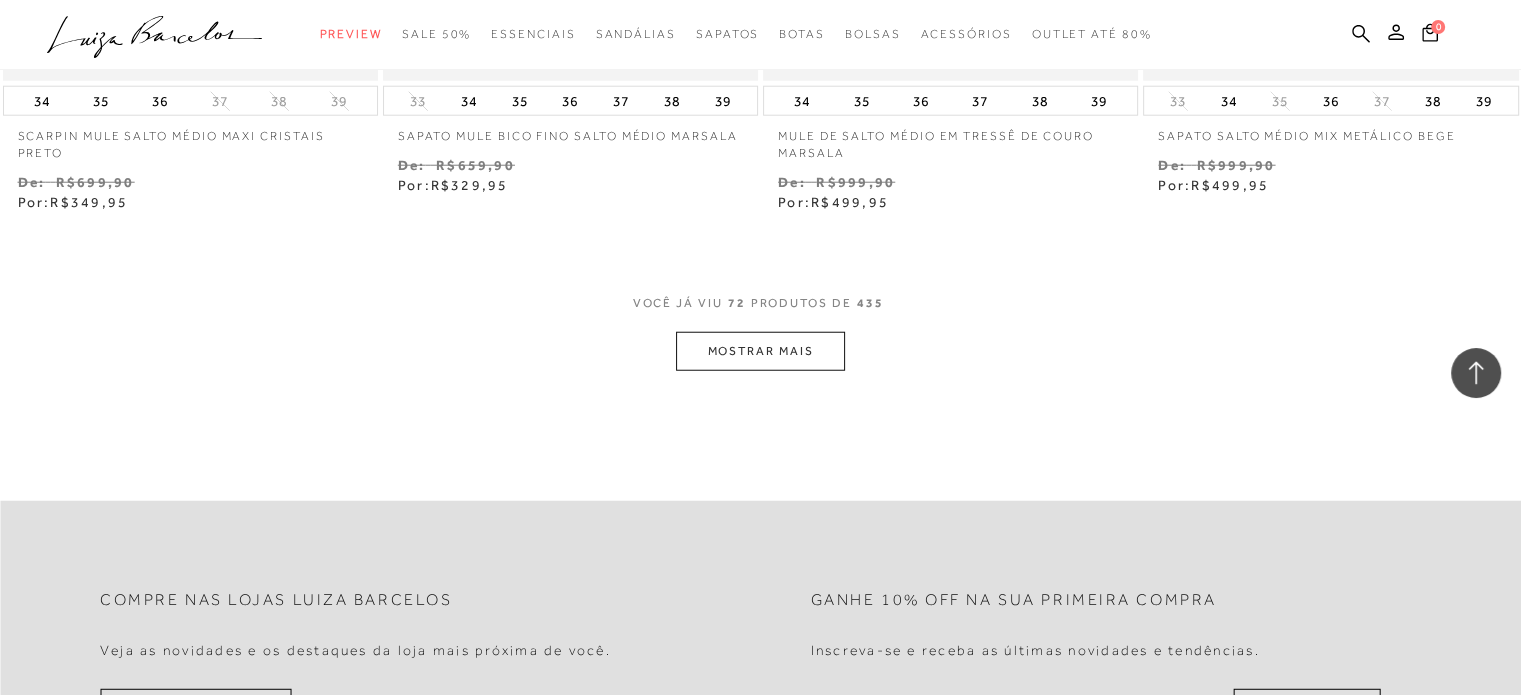 click on "MOSTRAR MAIS" at bounding box center (760, 351) 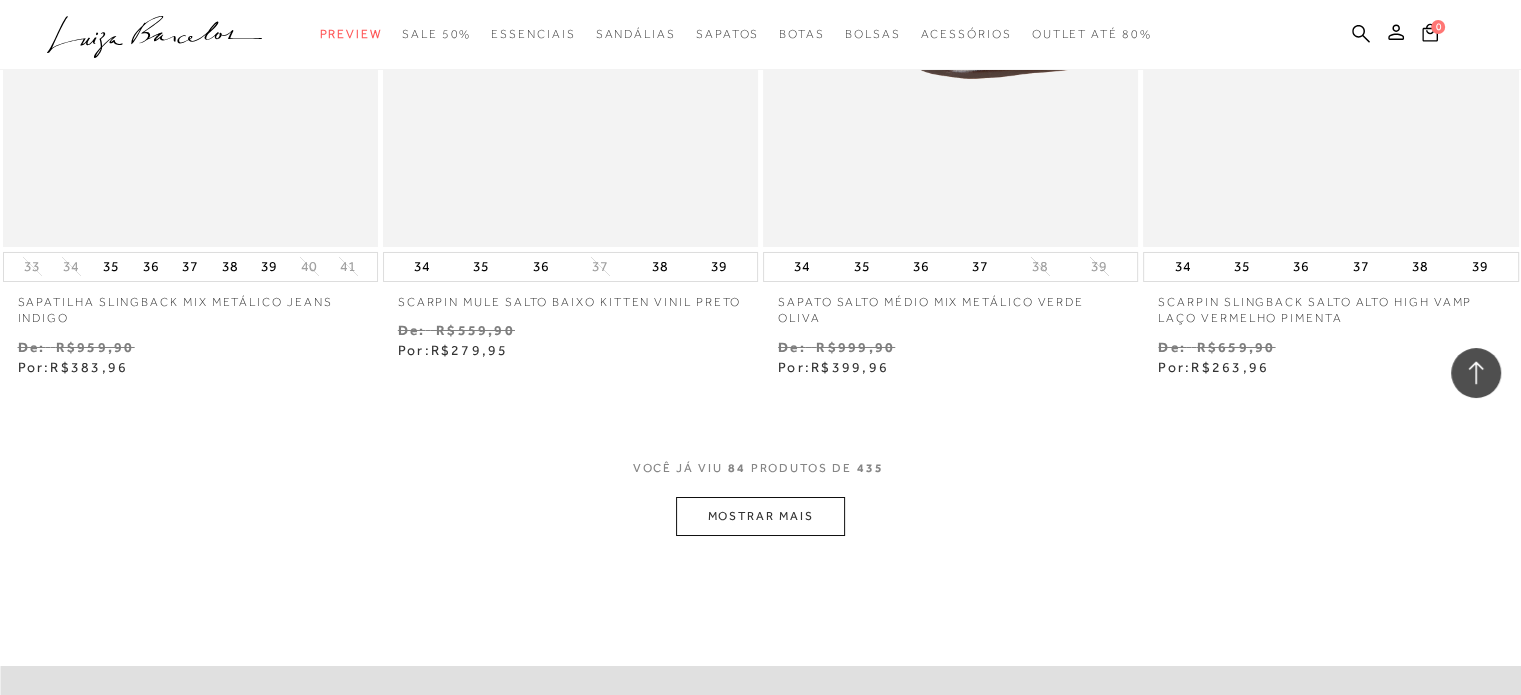 scroll, scrollTop: 14800, scrollLeft: 0, axis: vertical 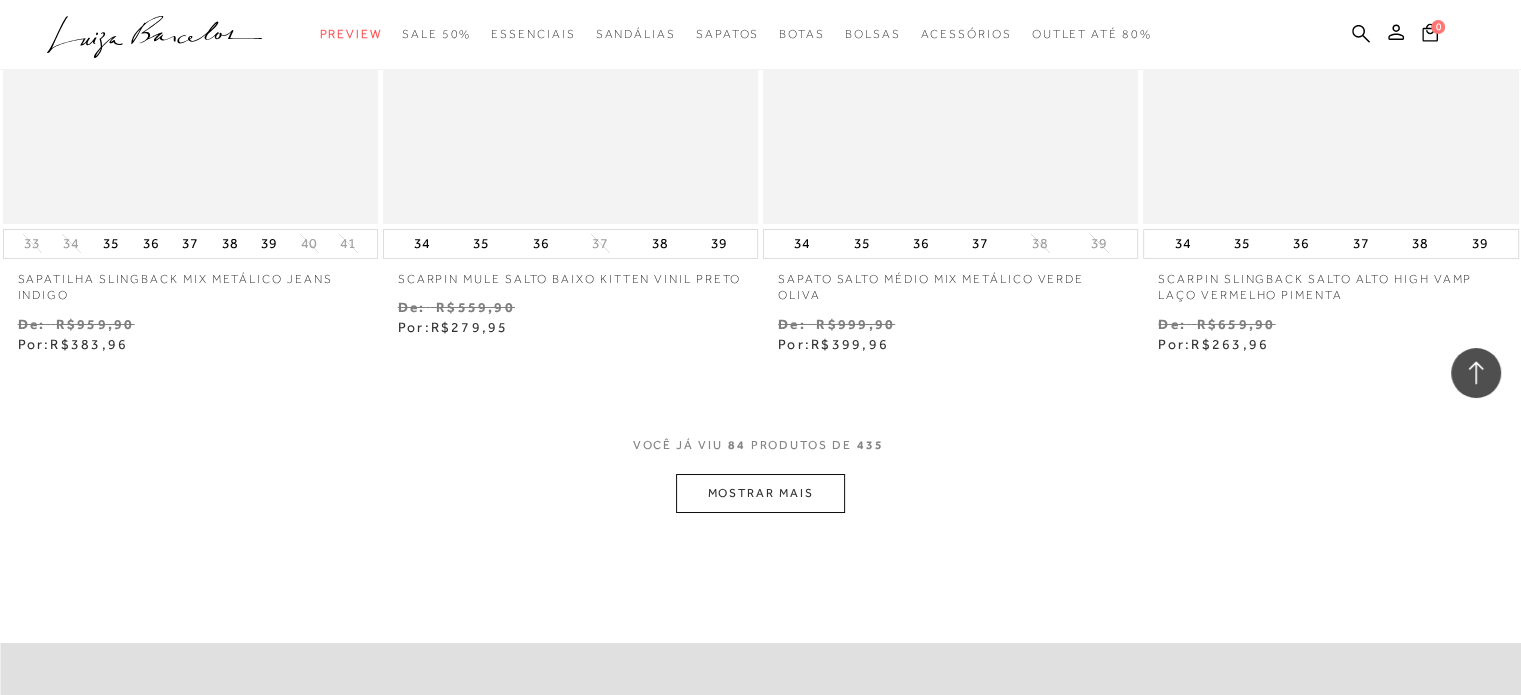 click on "MOSTRAR MAIS" at bounding box center (760, 493) 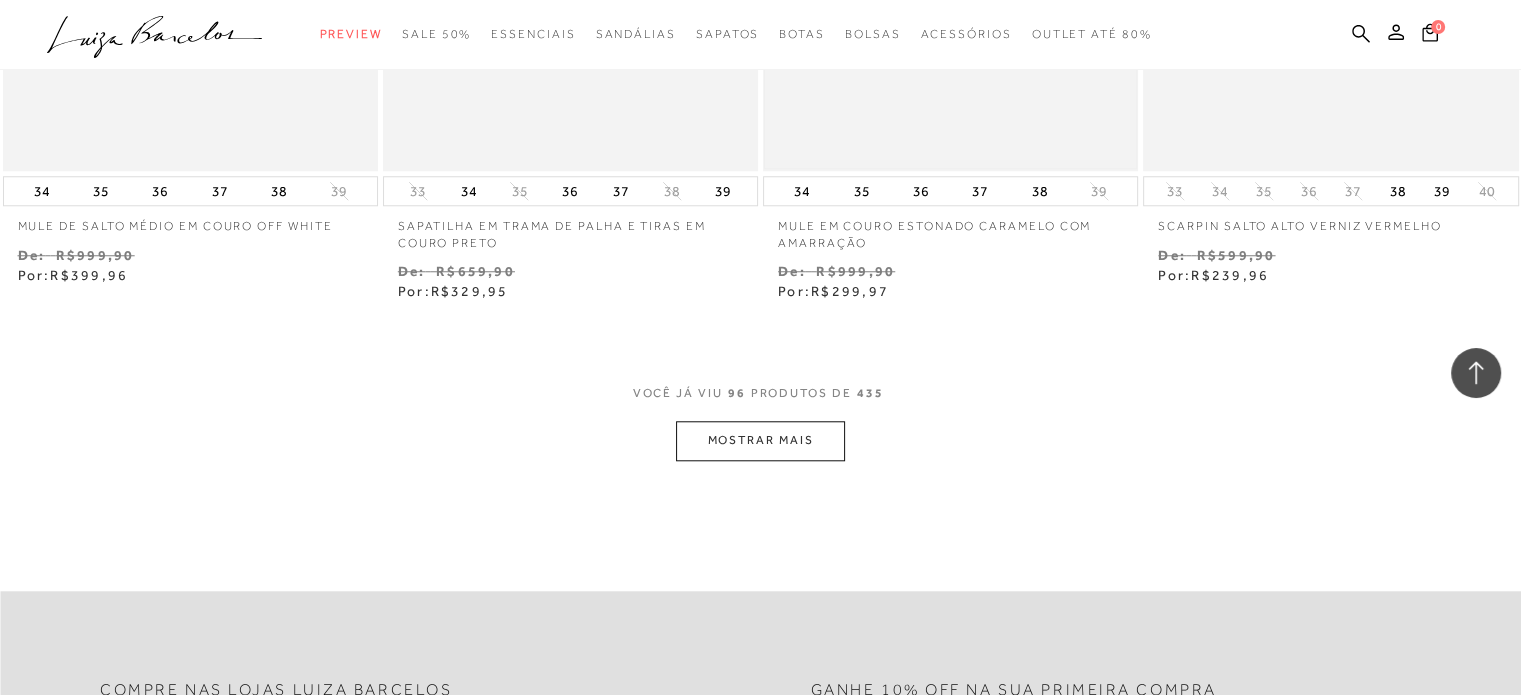 scroll, scrollTop: 17000, scrollLeft: 0, axis: vertical 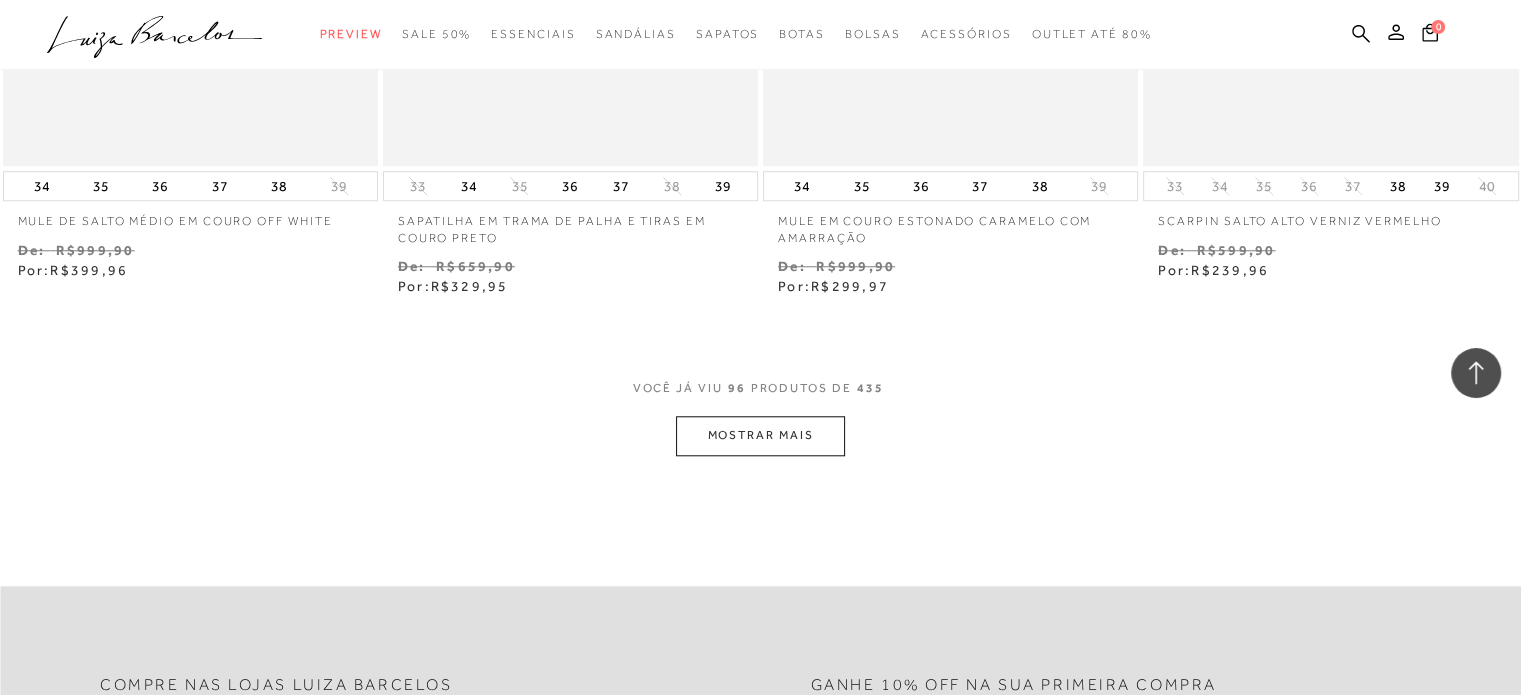 click on "MOSTRAR MAIS" at bounding box center (760, 435) 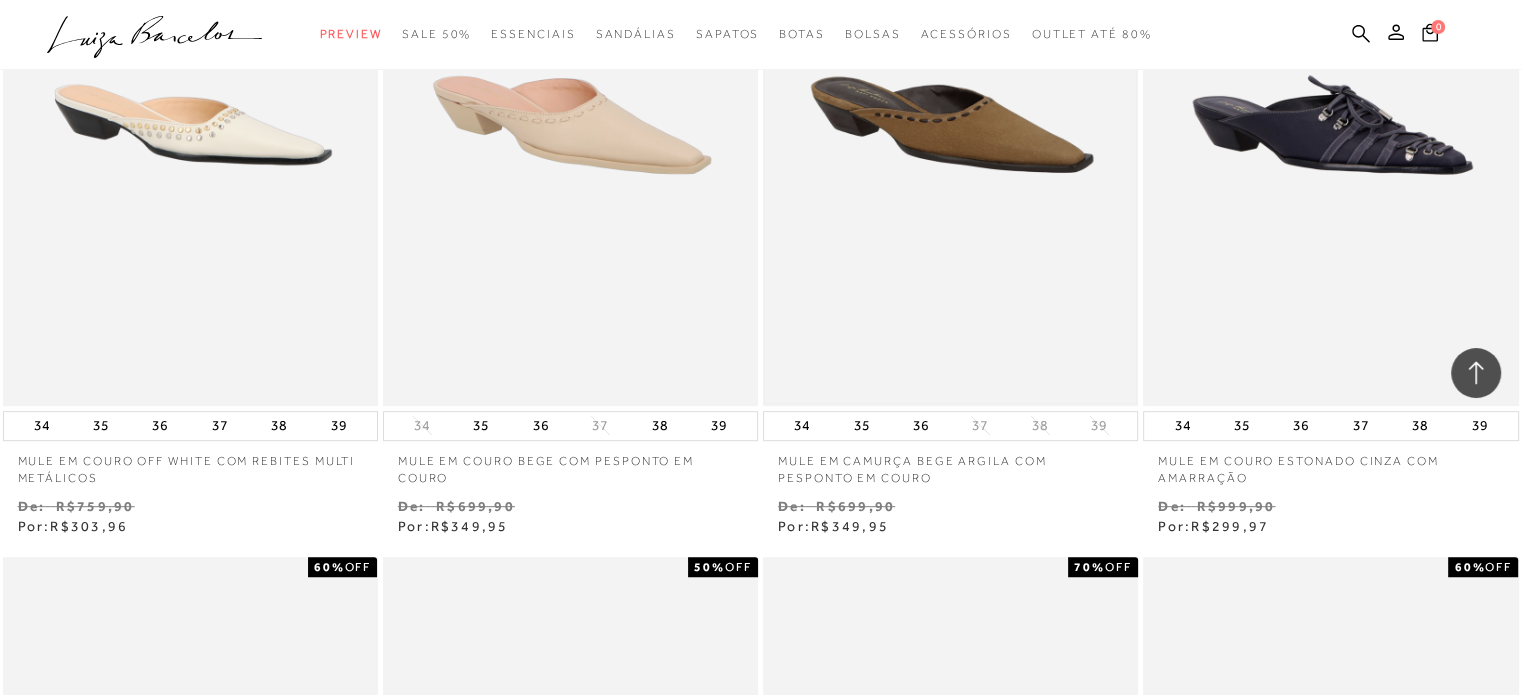 scroll, scrollTop: 15900, scrollLeft: 0, axis: vertical 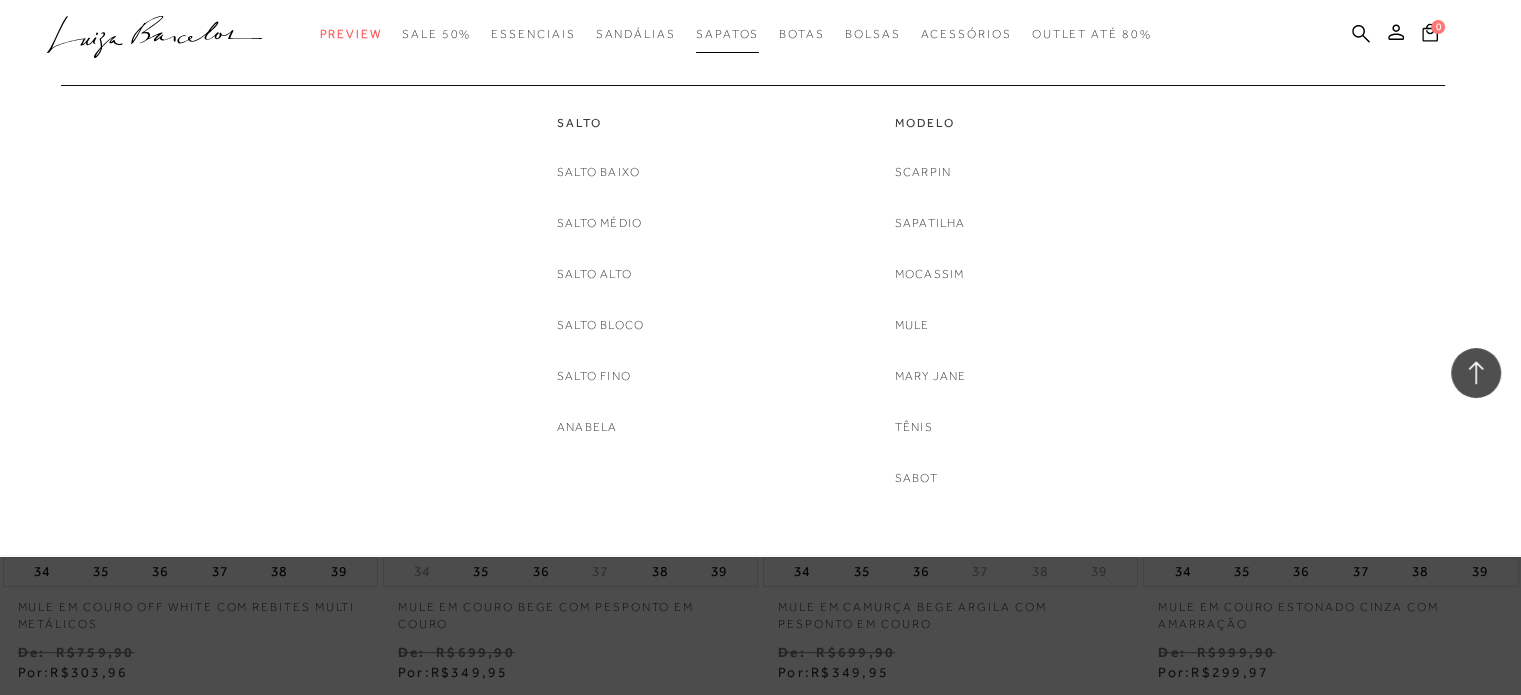 click on "Sapatos" at bounding box center (727, 34) 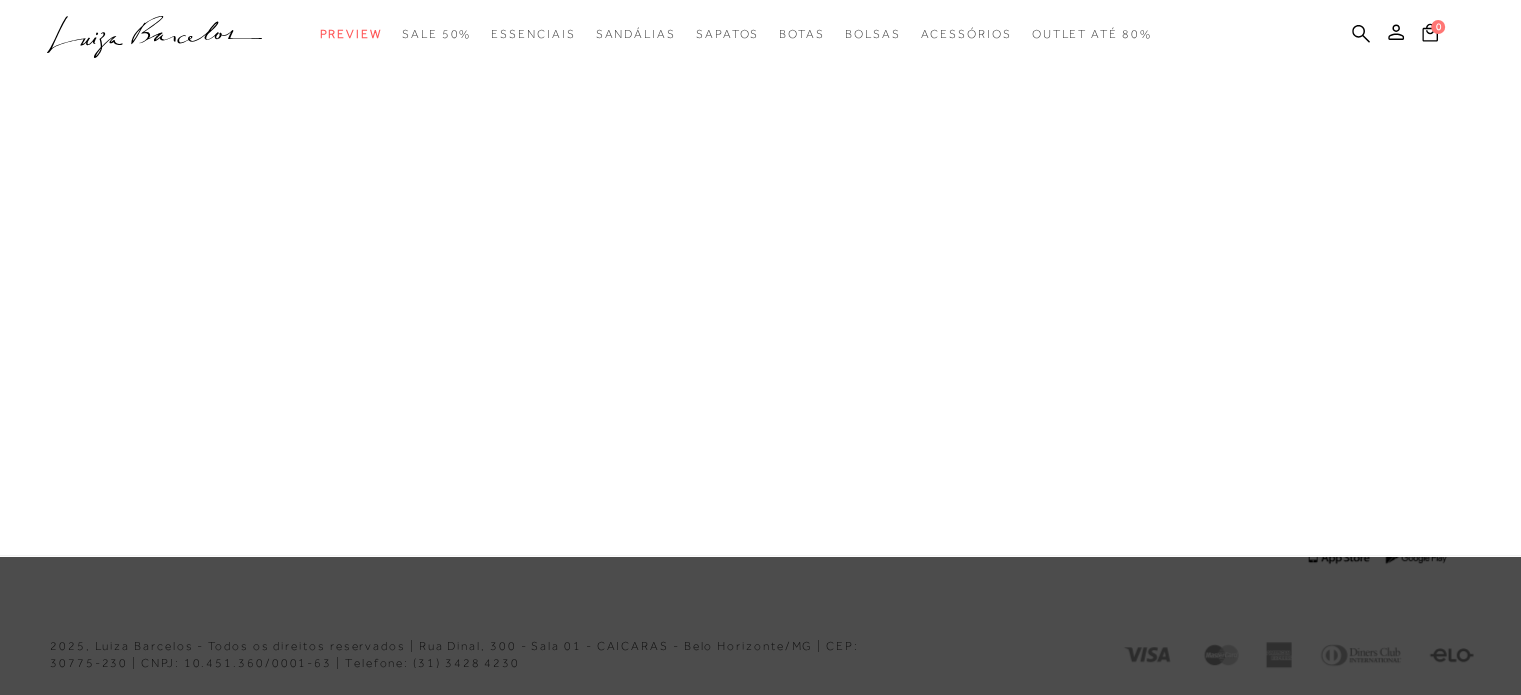 scroll, scrollTop: 0, scrollLeft: 0, axis: both 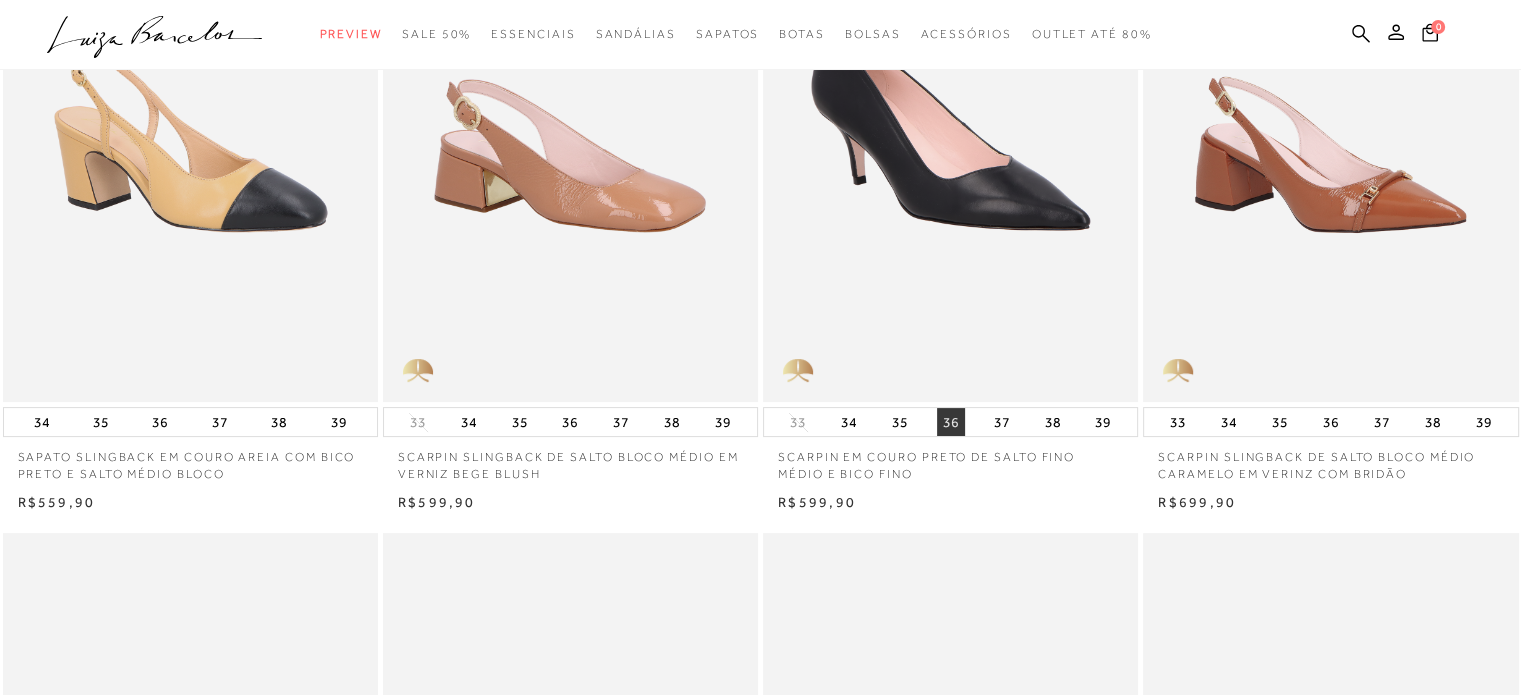 click on "36" at bounding box center (951, 422) 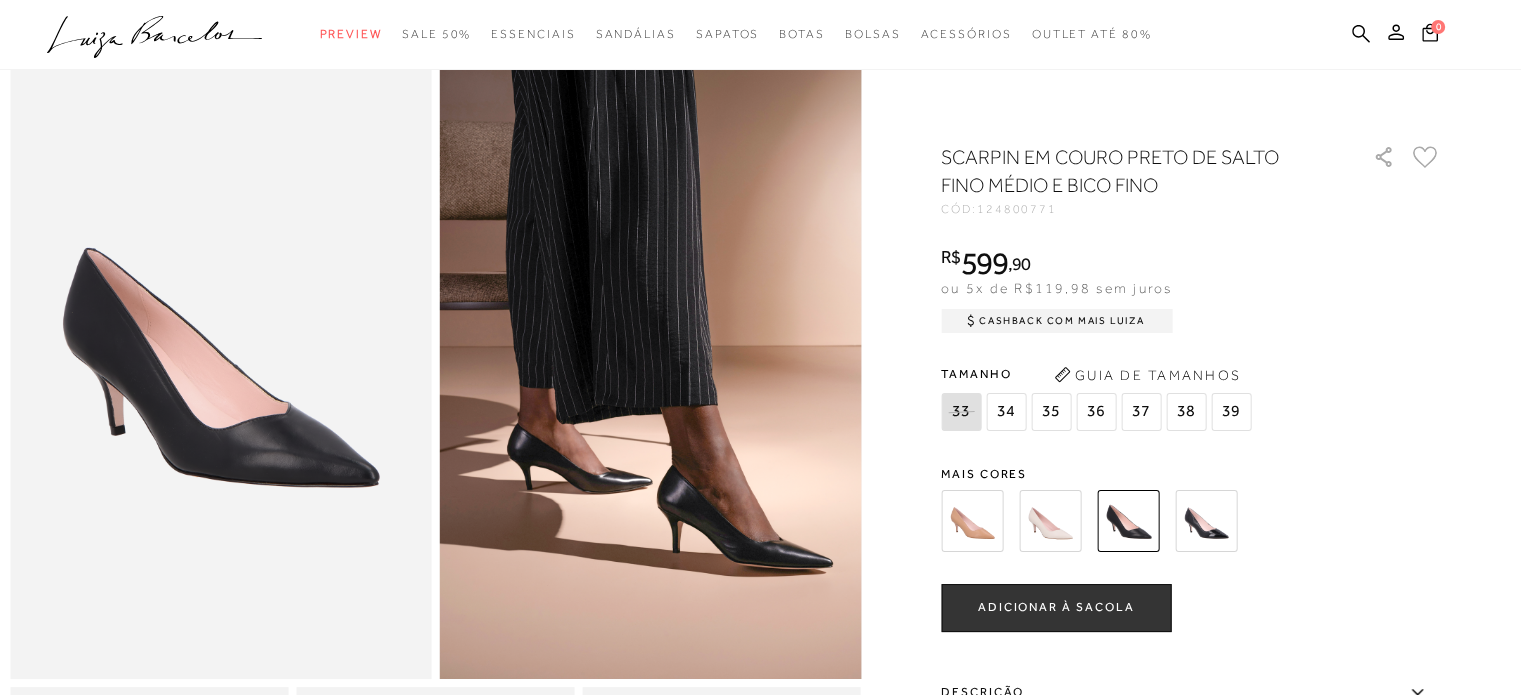 scroll, scrollTop: 100, scrollLeft: 0, axis: vertical 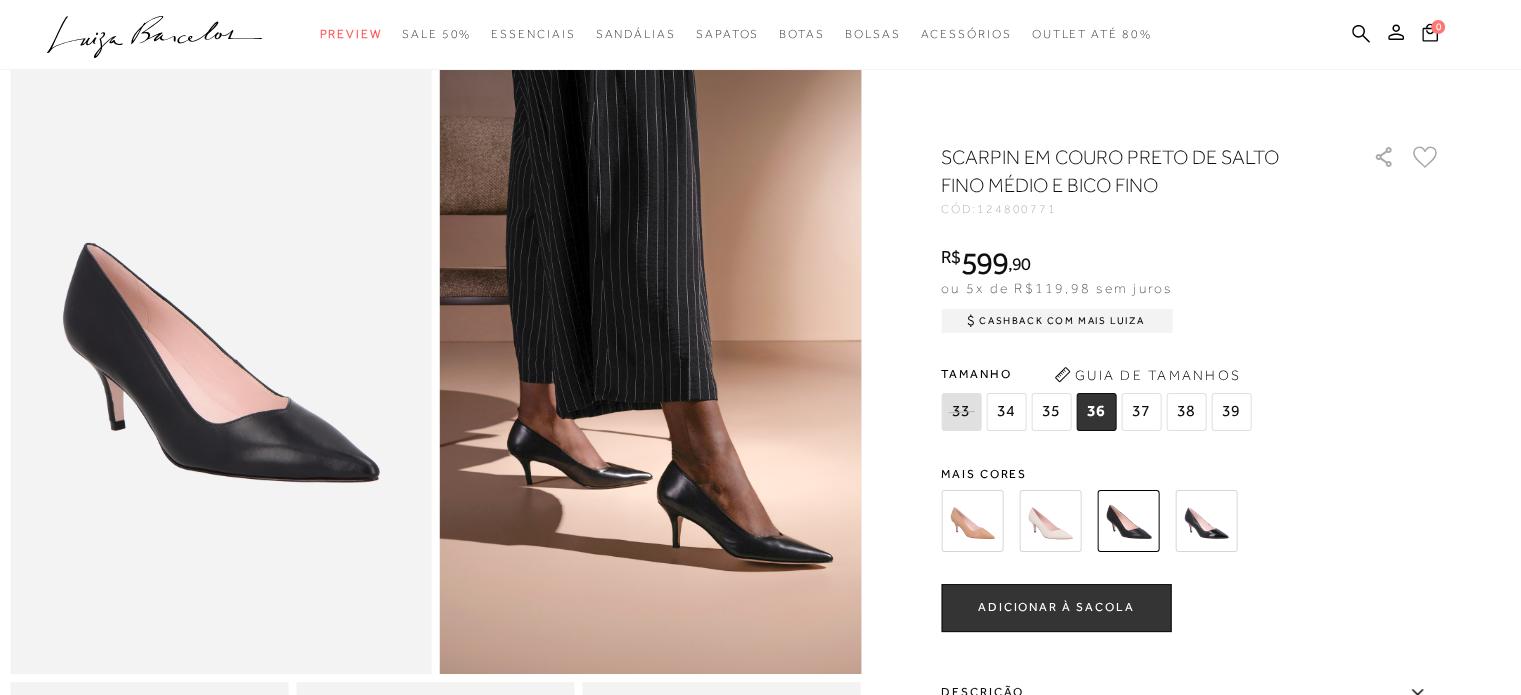 click at bounding box center [972, 521] 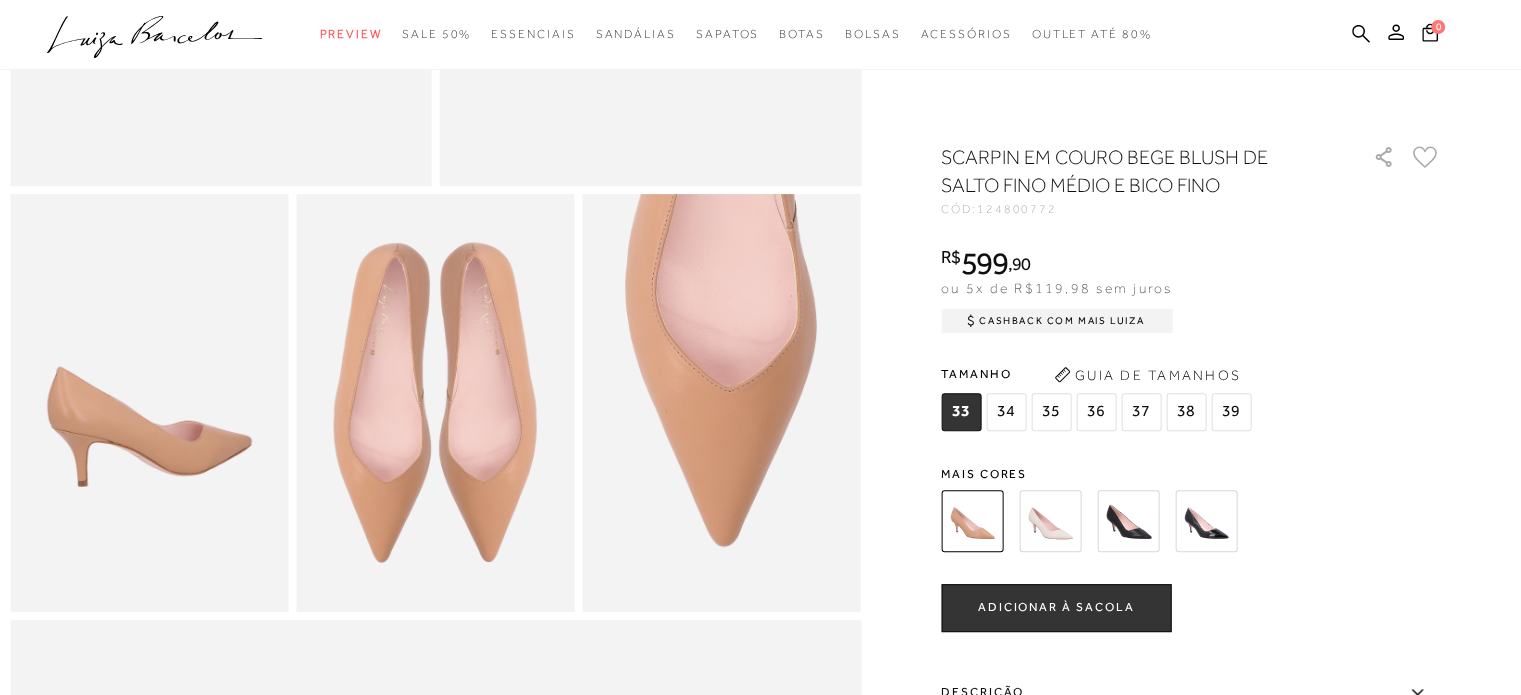 scroll, scrollTop: 600, scrollLeft: 0, axis: vertical 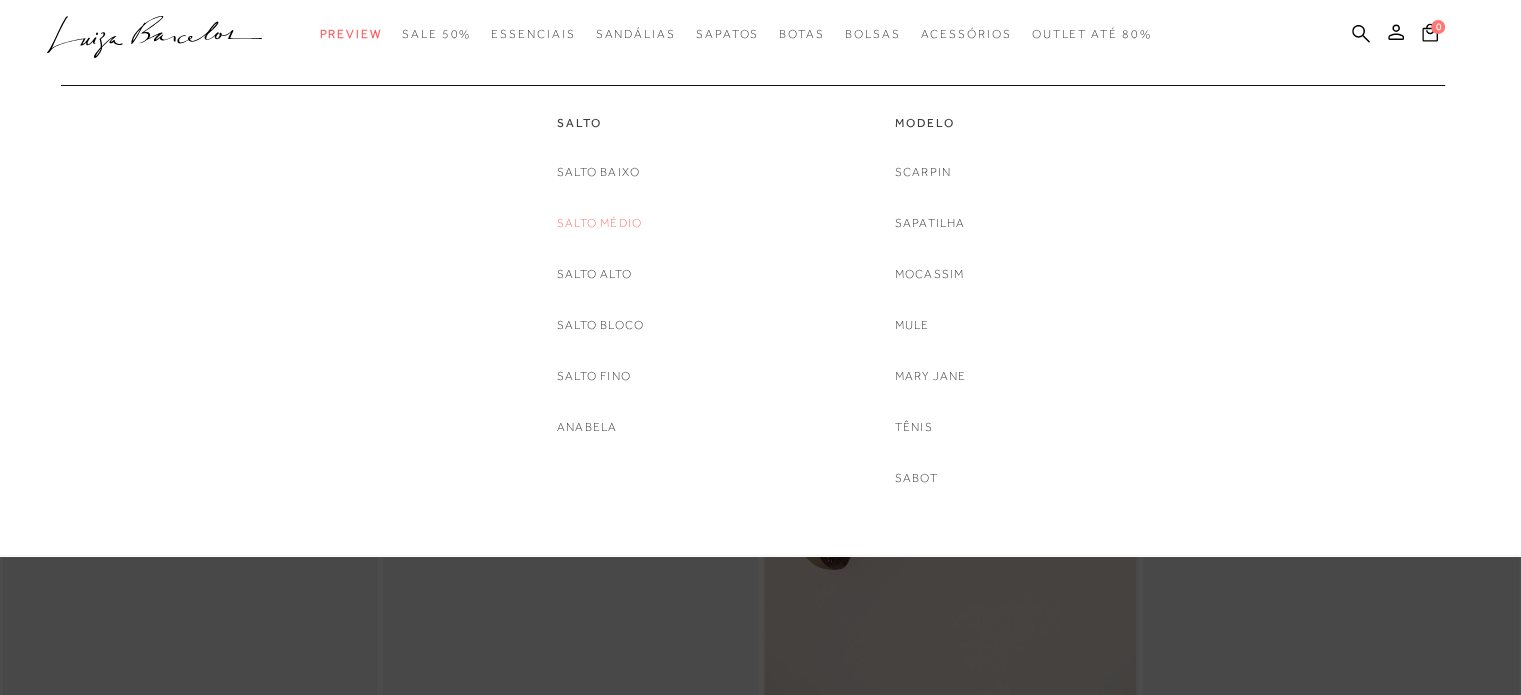 click on "Salto Médio" at bounding box center (599, 223) 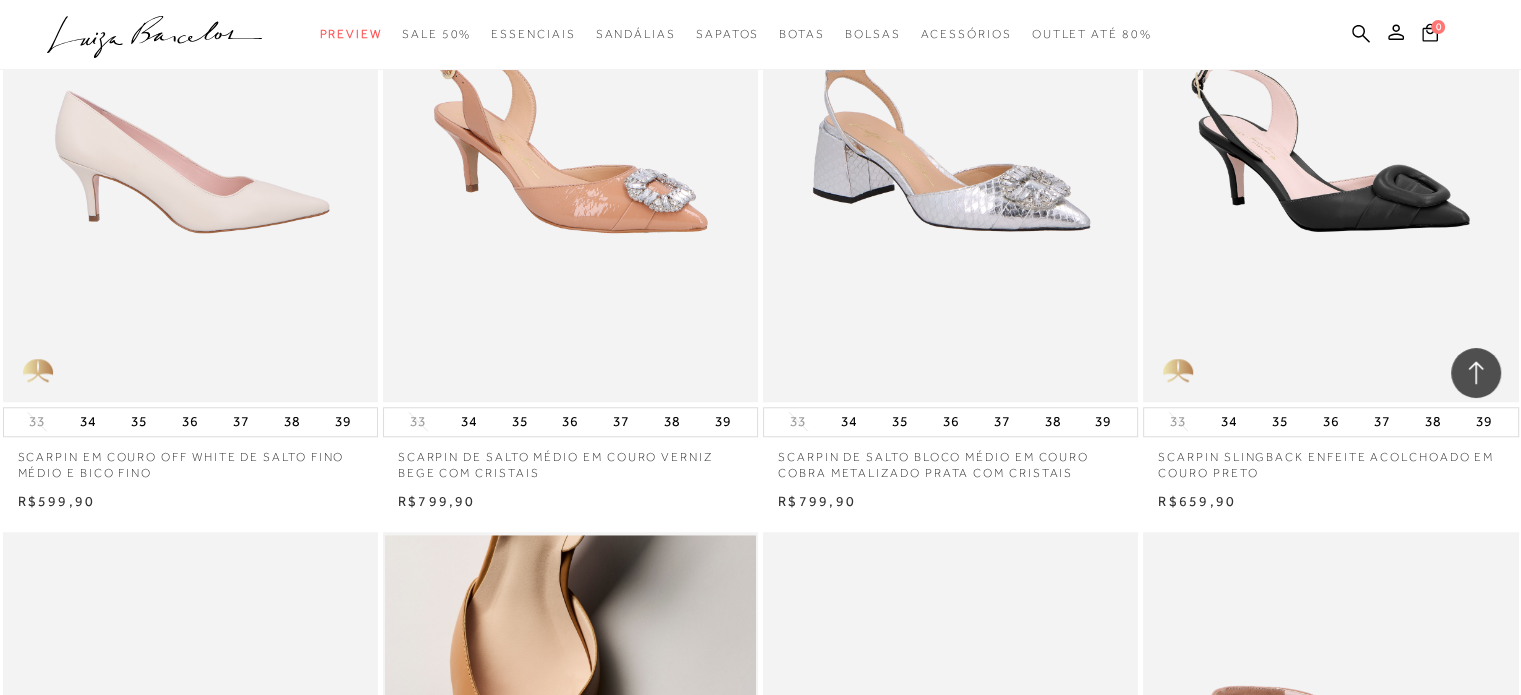 scroll, scrollTop: 1700, scrollLeft: 0, axis: vertical 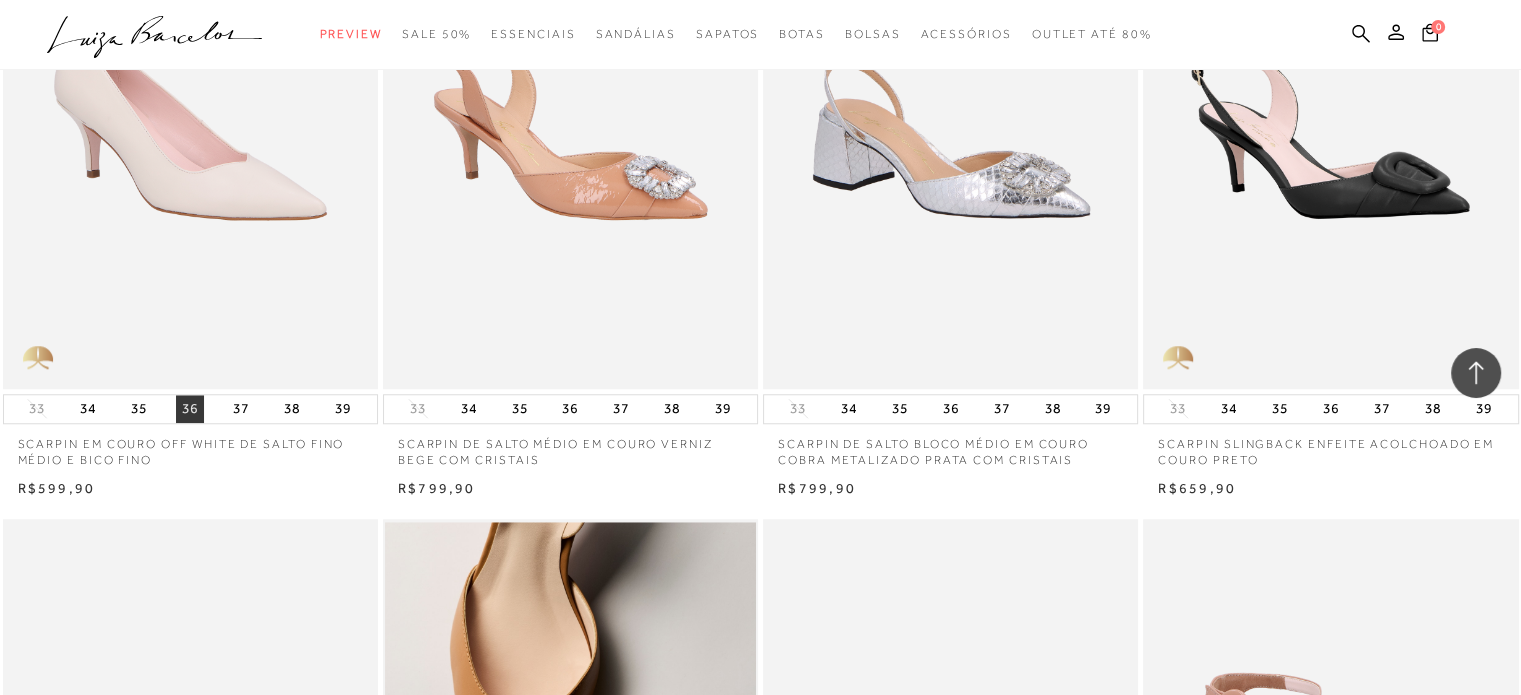 click on "36" at bounding box center [190, 409] 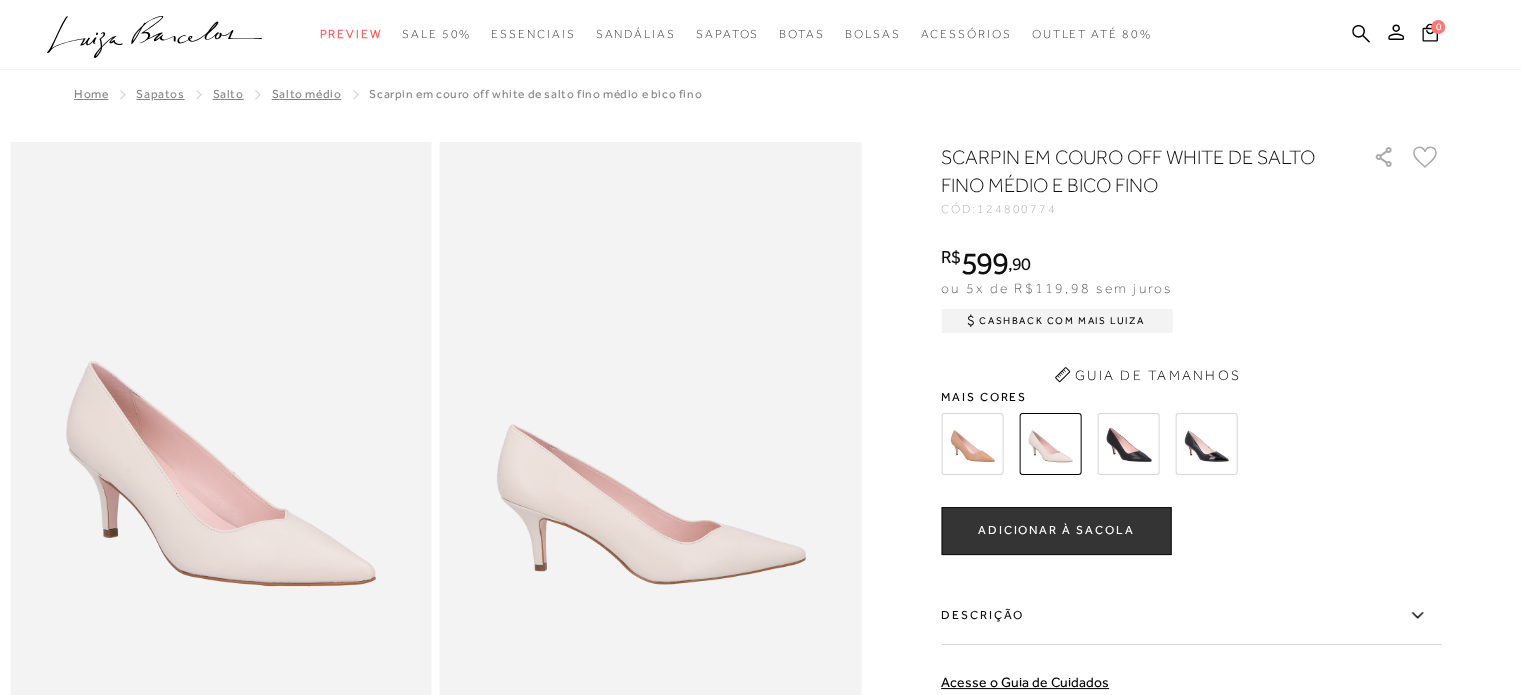scroll, scrollTop: 0, scrollLeft: 0, axis: both 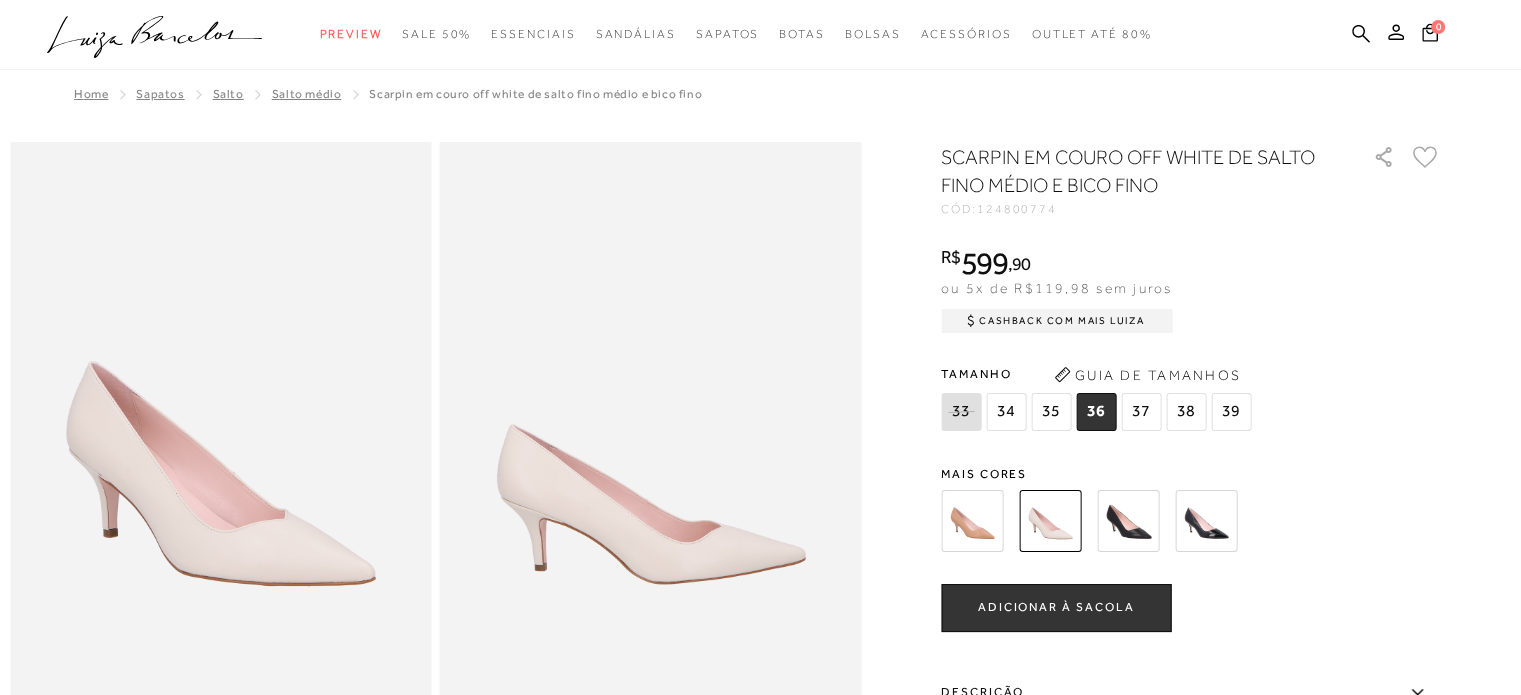 click at bounding box center [972, 521] 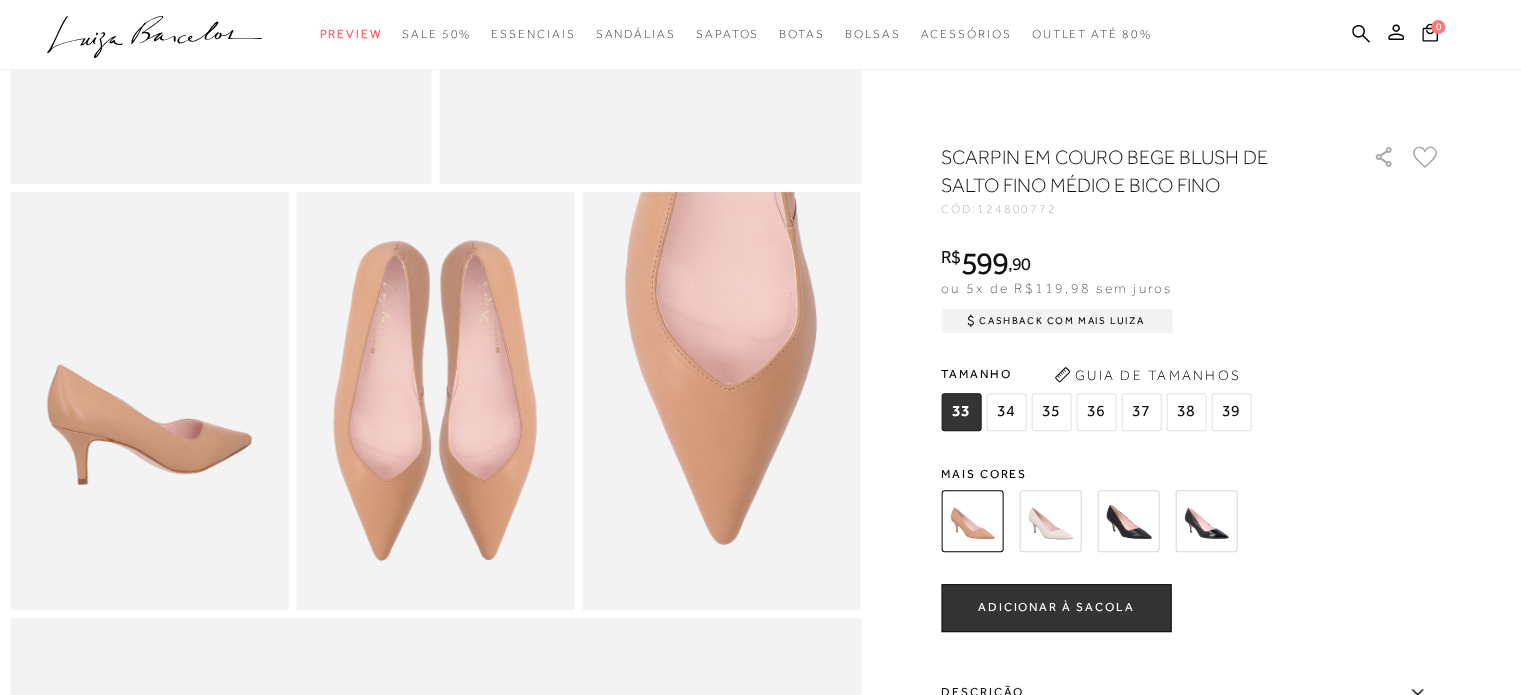 scroll, scrollTop: 600, scrollLeft: 0, axis: vertical 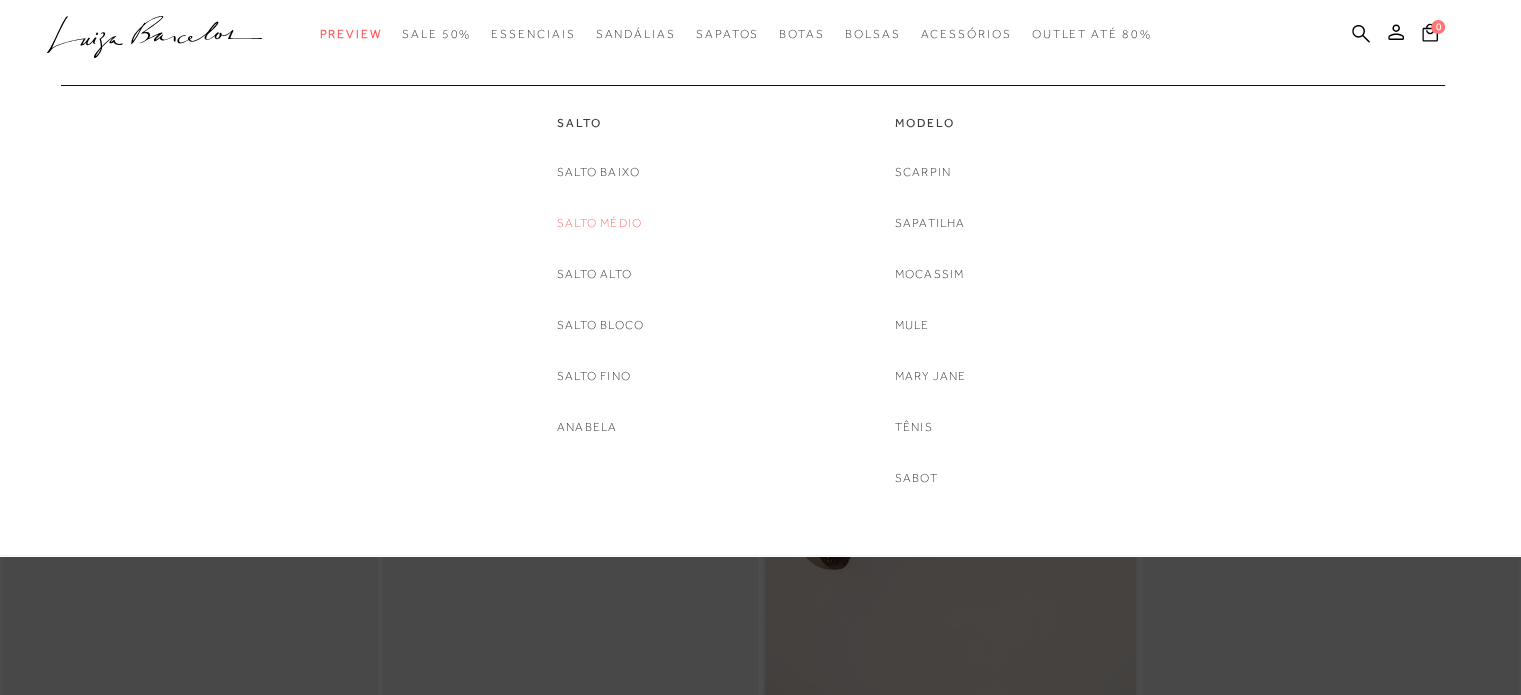 click on "Salto Médio" at bounding box center (599, 223) 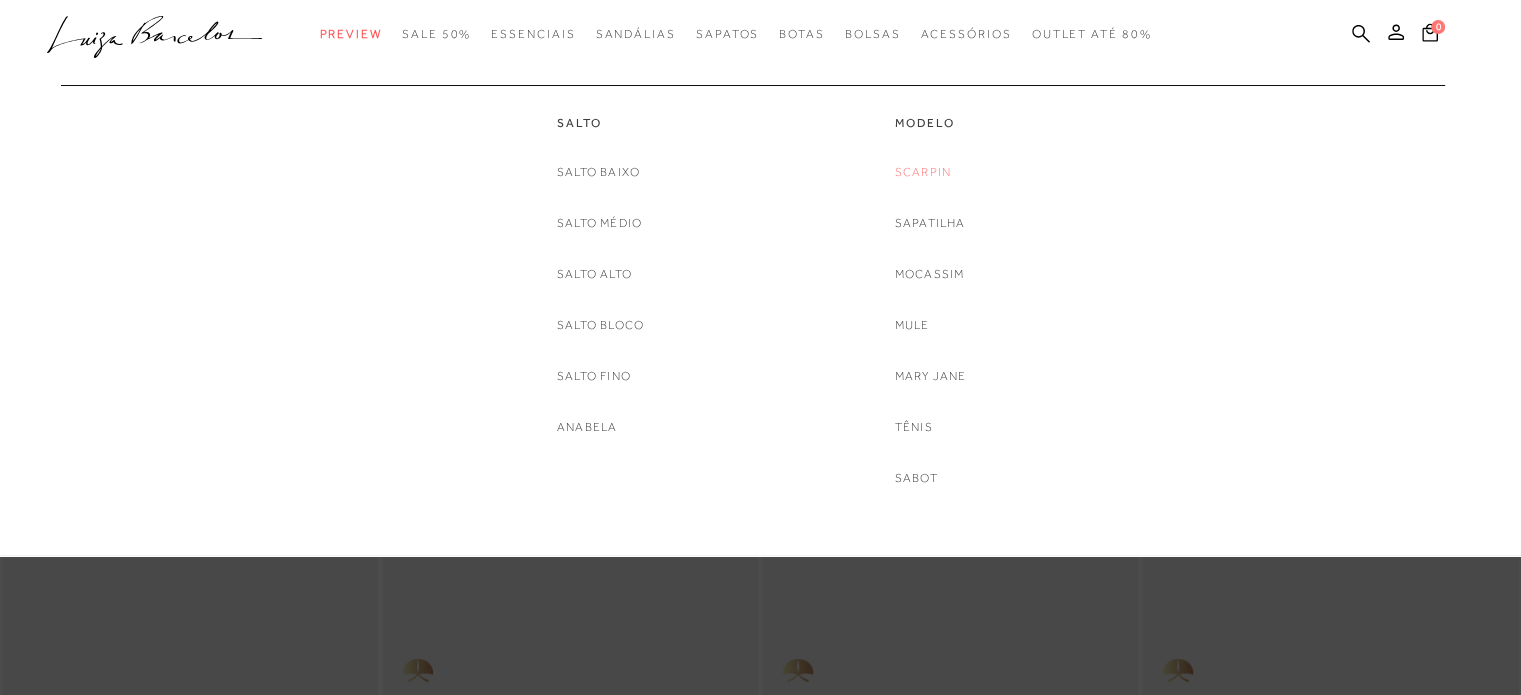 click on "Scarpin" at bounding box center [923, 172] 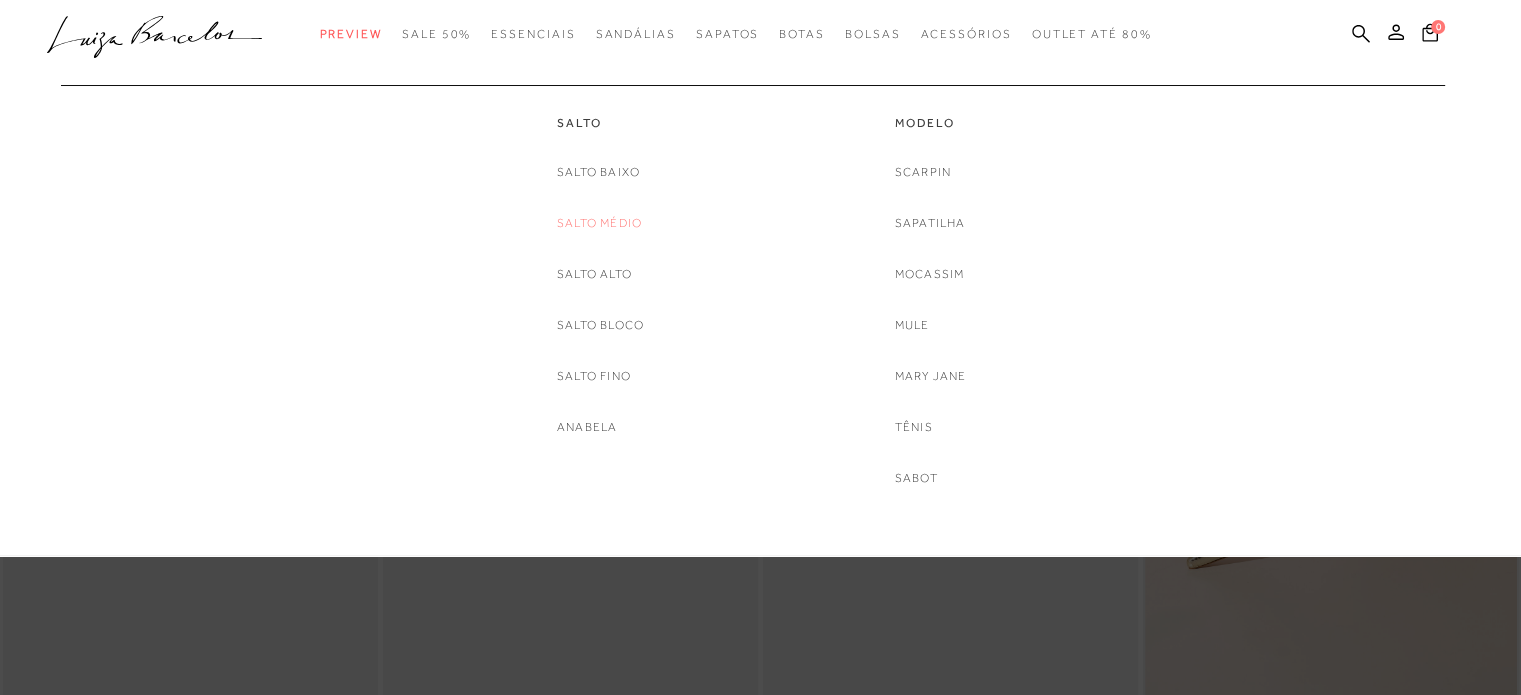 click on "Salto Médio" at bounding box center [599, 223] 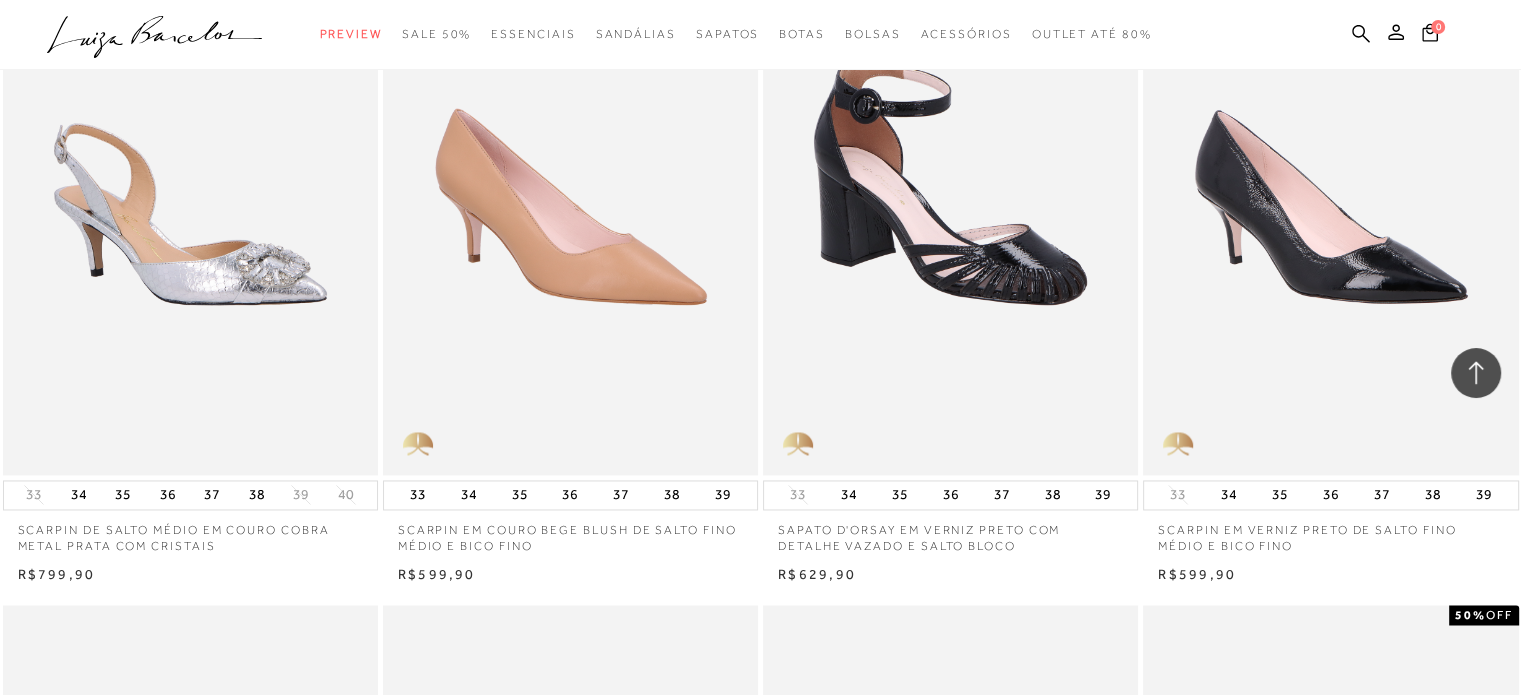 scroll, scrollTop: 3100, scrollLeft: 0, axis: vertical 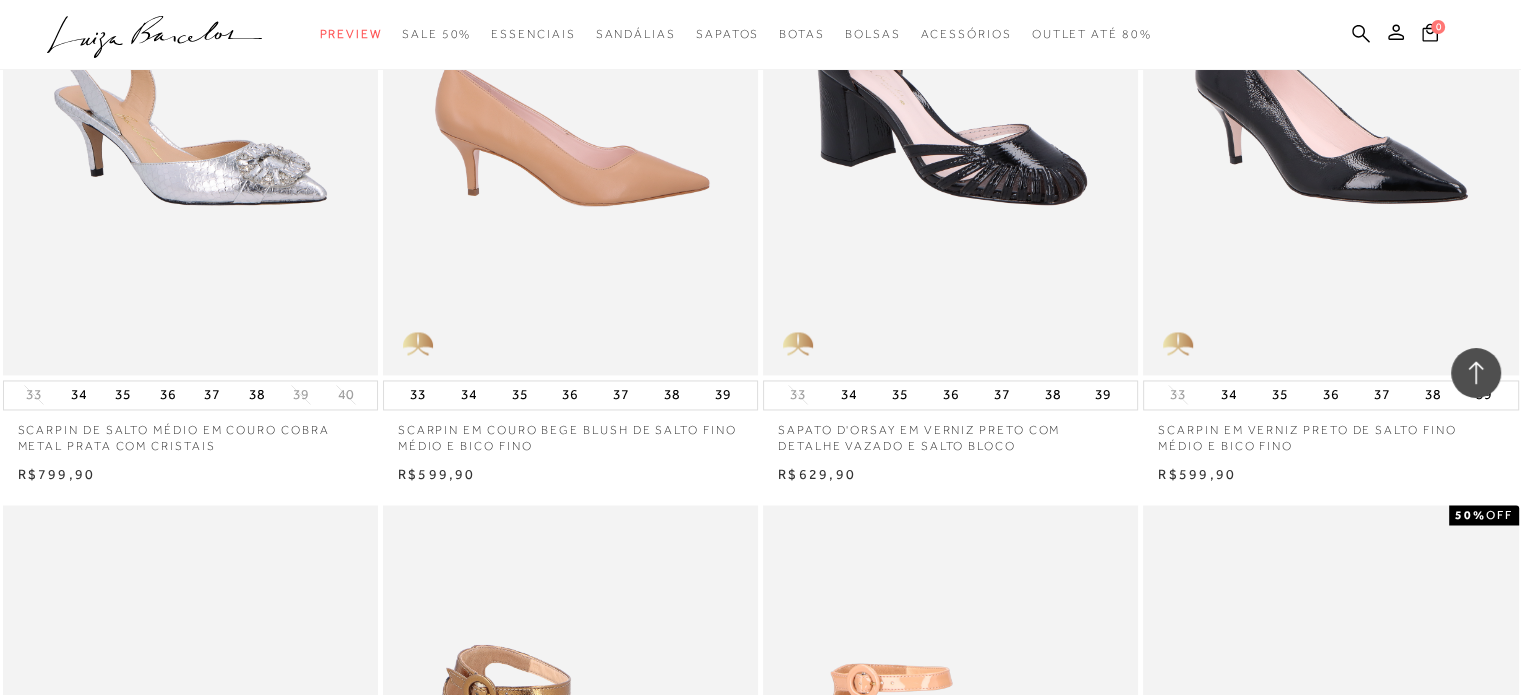 click at bounding box center (571, 93) 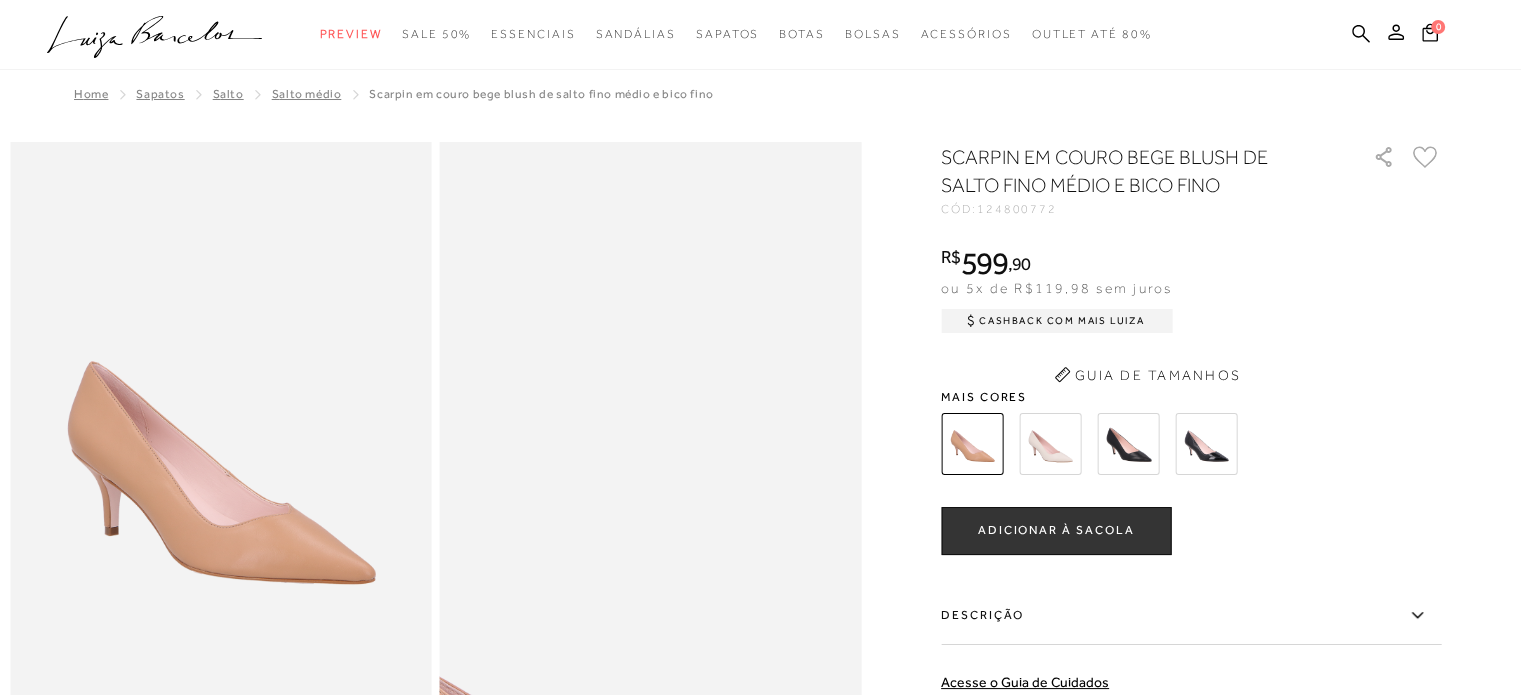 scroll, scrollTop: 0, scrollLeft: 0, axis: both 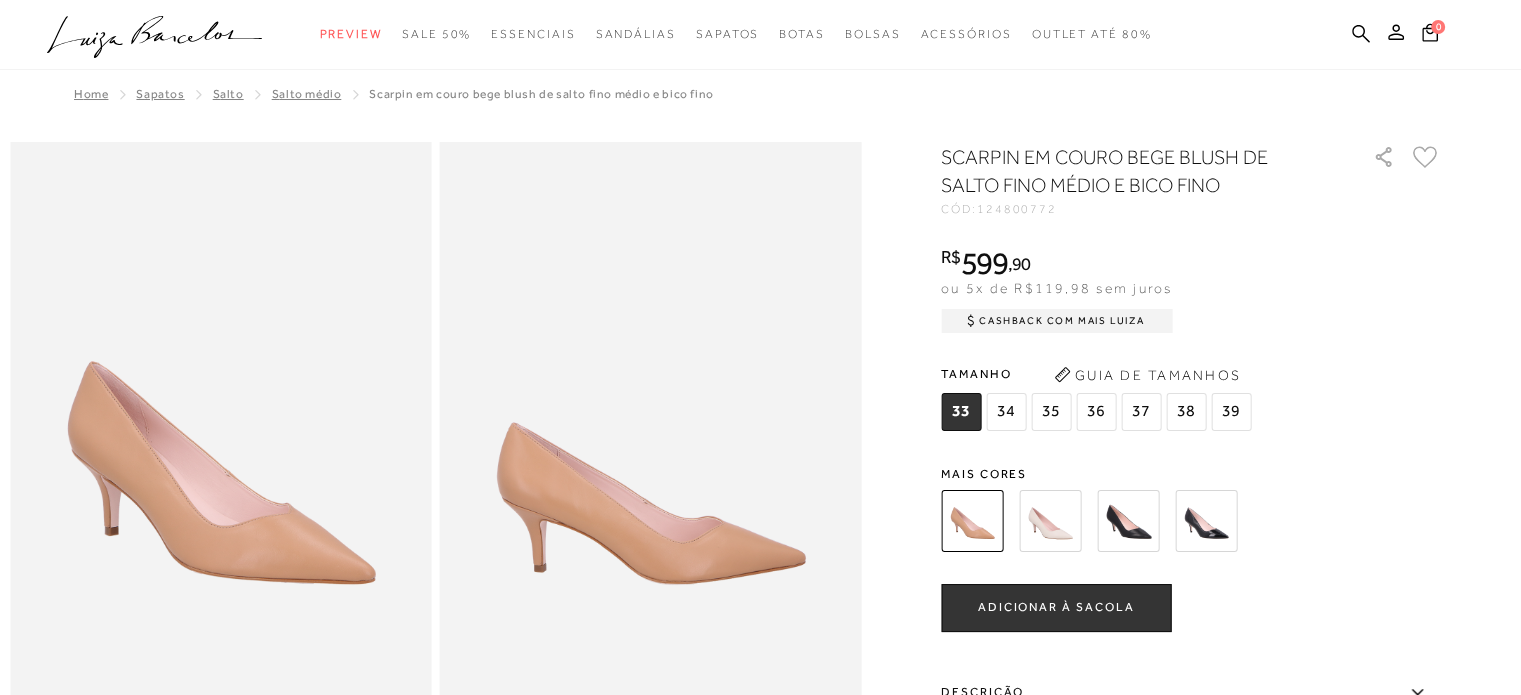 click on "36" at bounding box center (1096, 412) 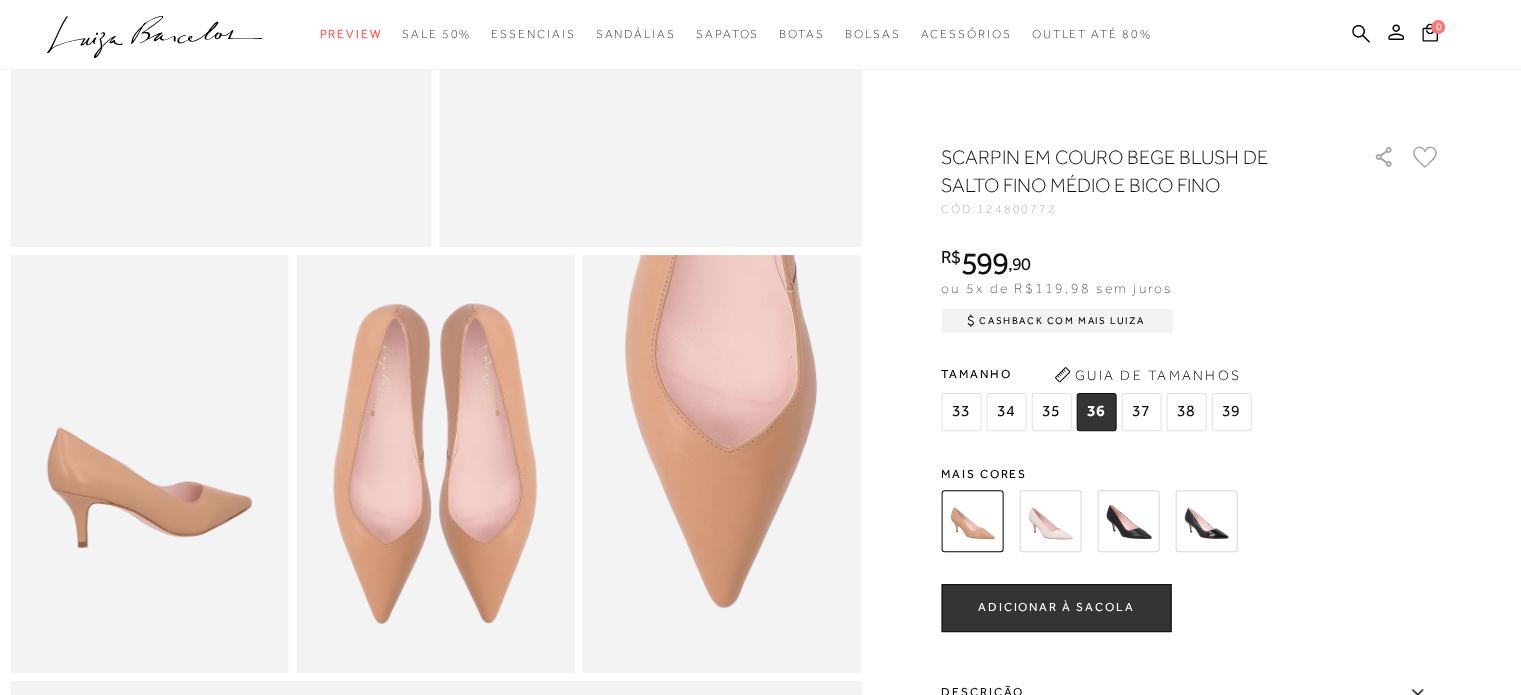 scroll, scrollTop: 600, scrollLeft: 0, axis: vertical 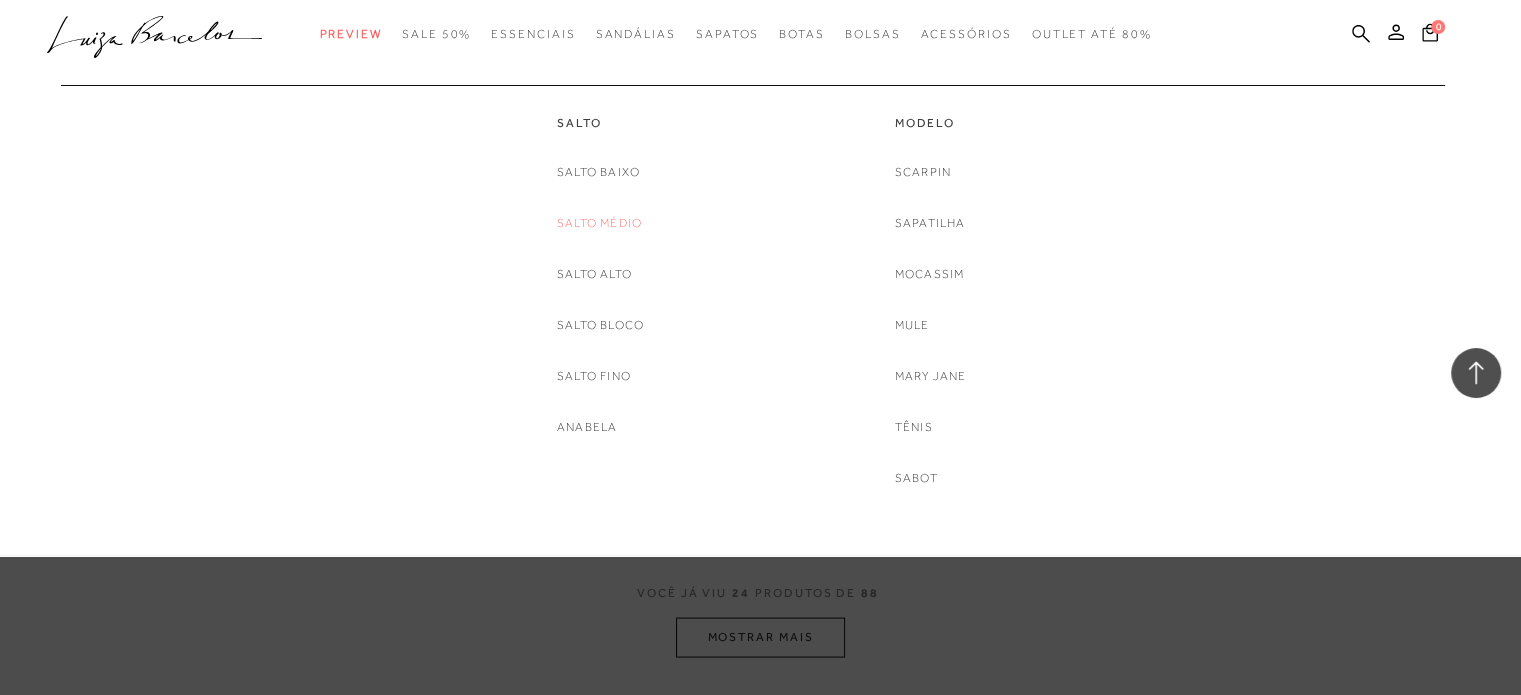 click on "Salto Médio" at bounding box center (599, 223) 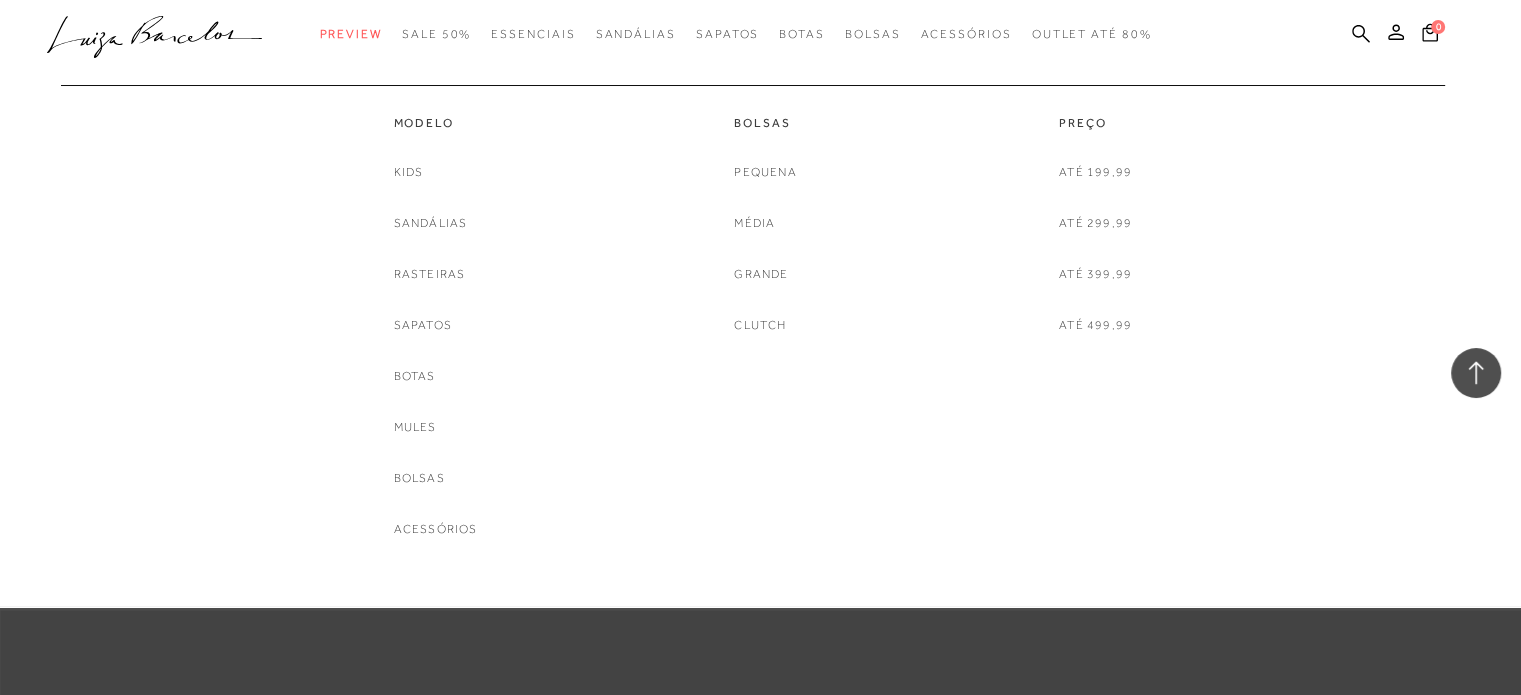 scroll, scrollTop: 4100, scrollLeft: 0, axis: vertical 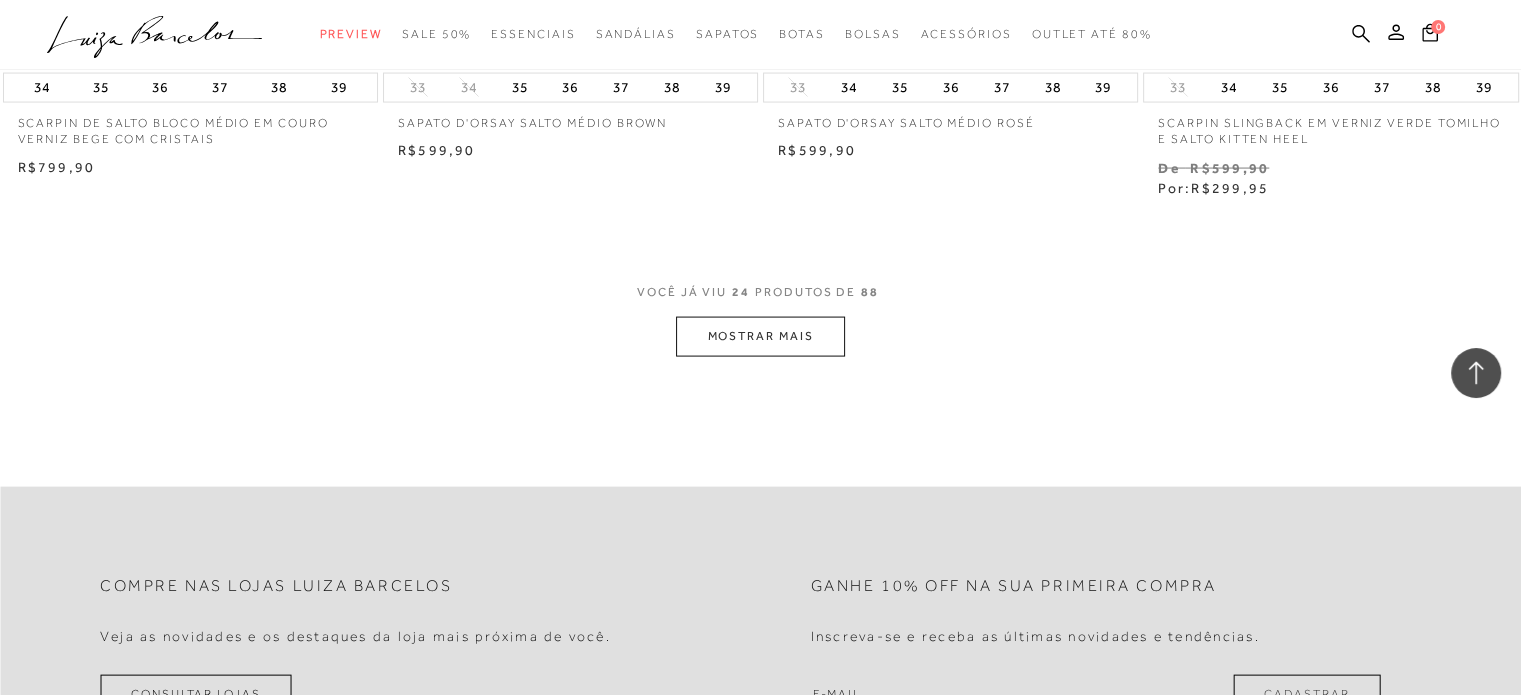 click on "MOSTRAR MAIS" at bounding box center [760, 336] 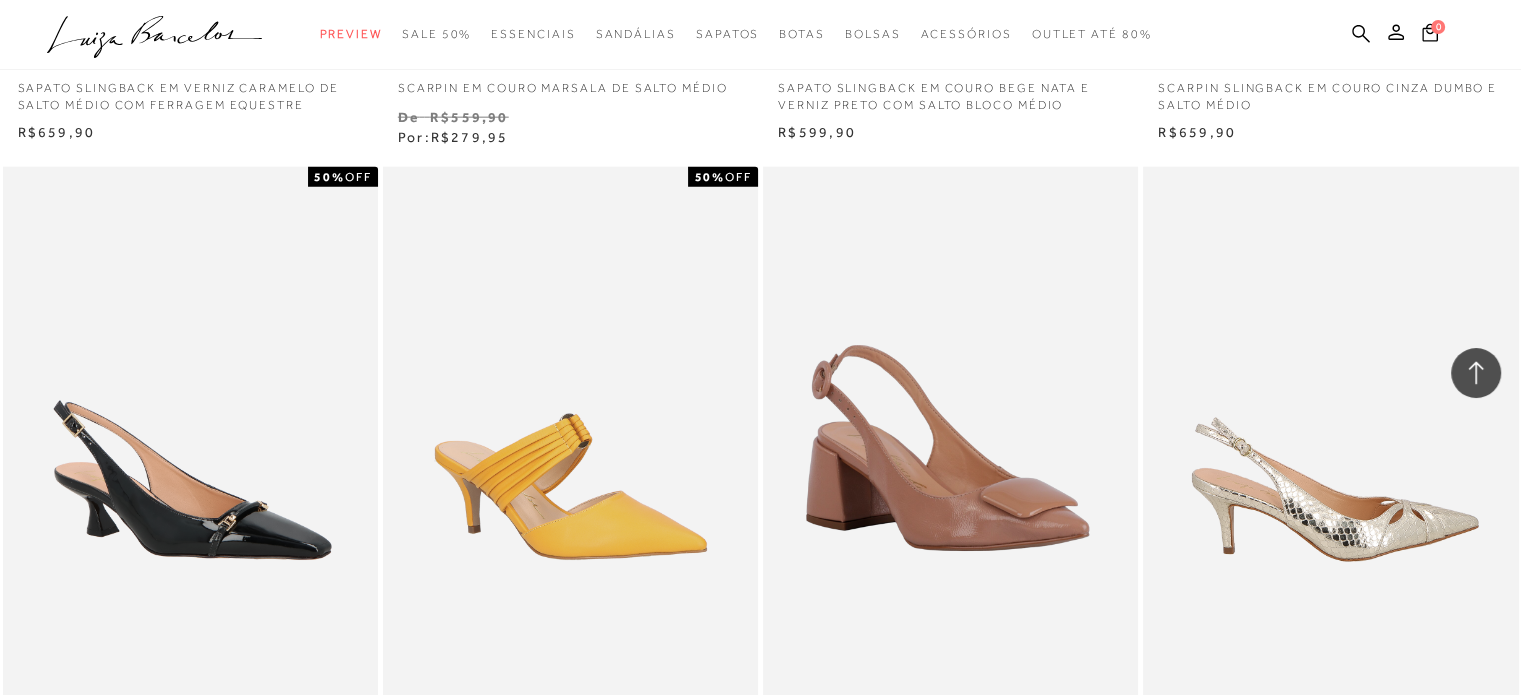 scroll, scrollTop: 4900, scrollLeft: 0, axis: vertical 